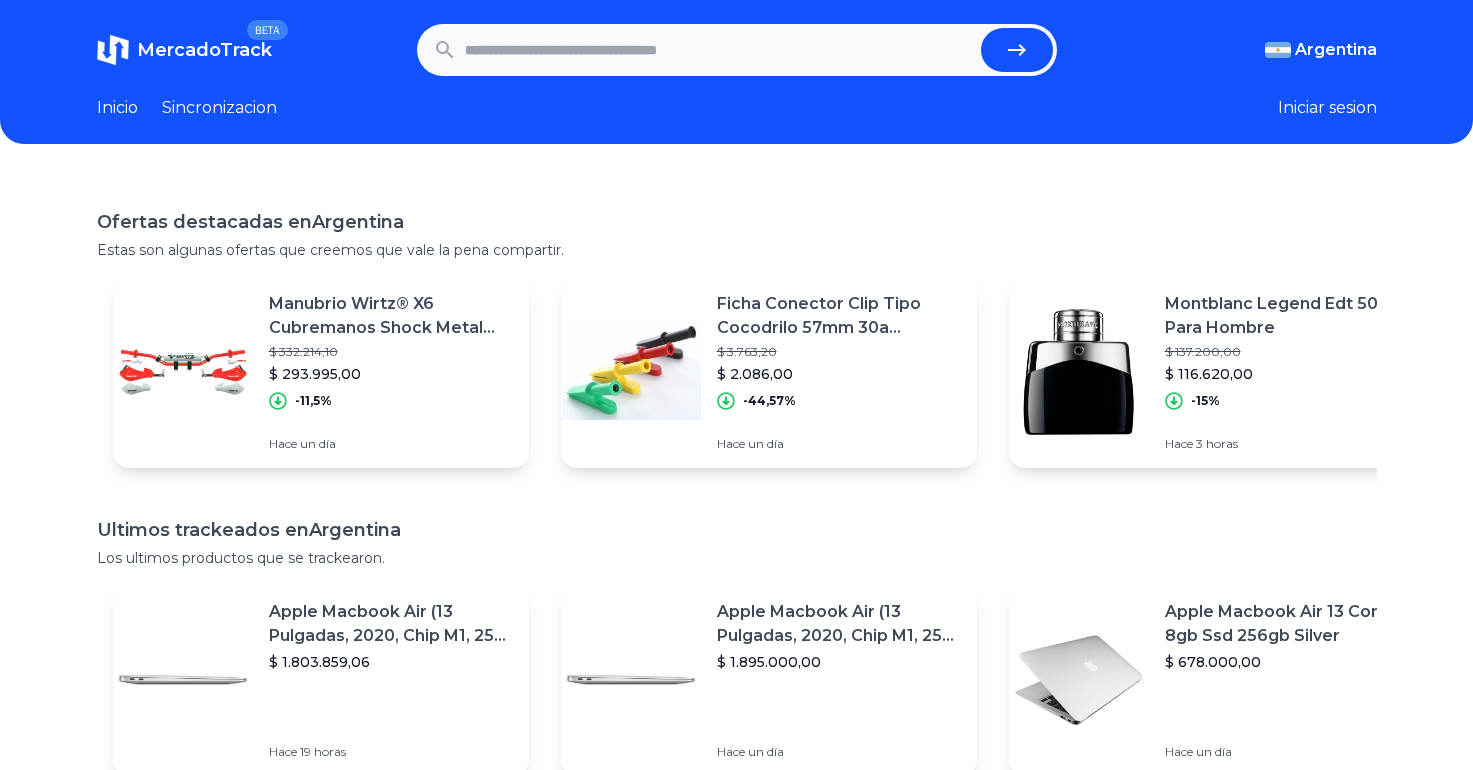 scroll, scrollTop: 0, scrollLeft: 0, axis: both 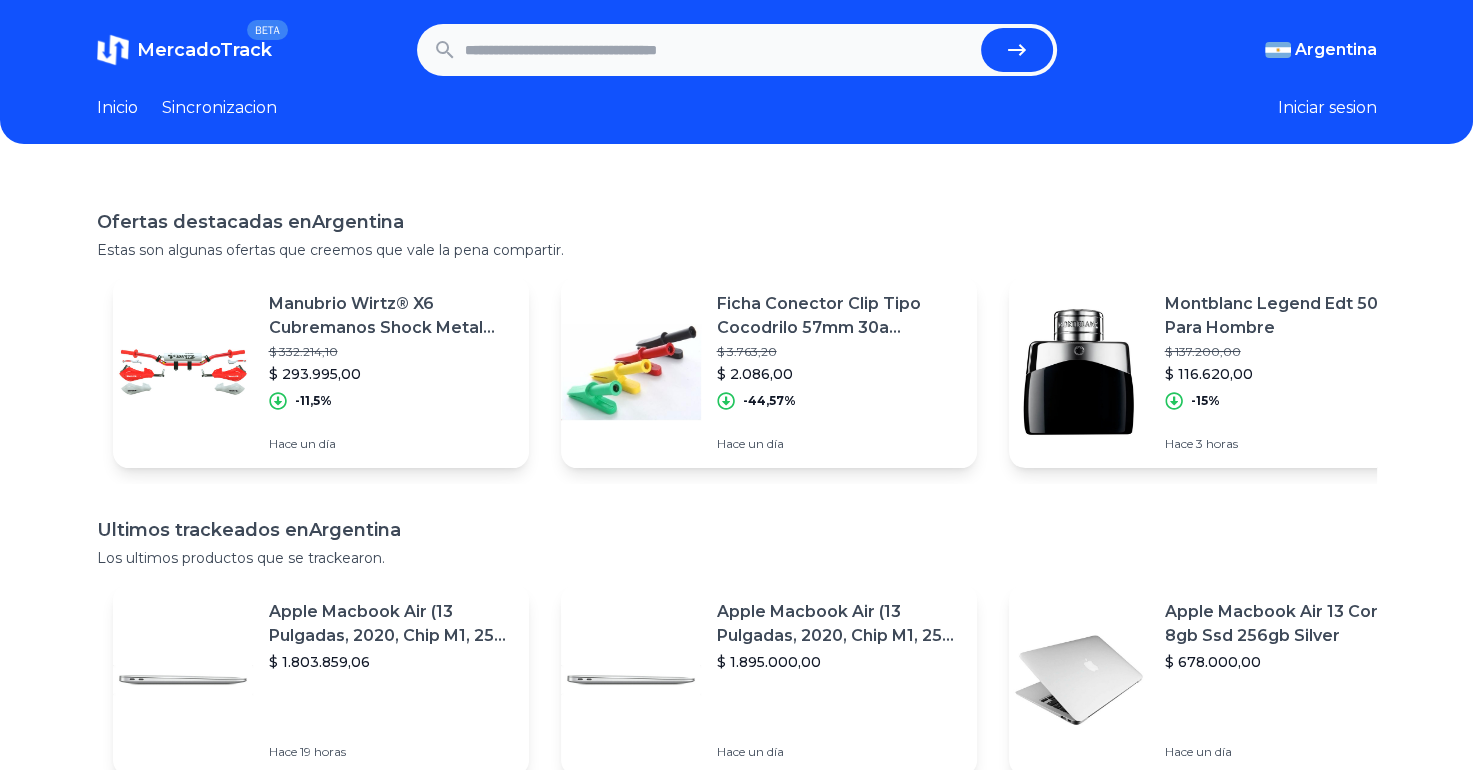 click at bounding box center [719, 50] 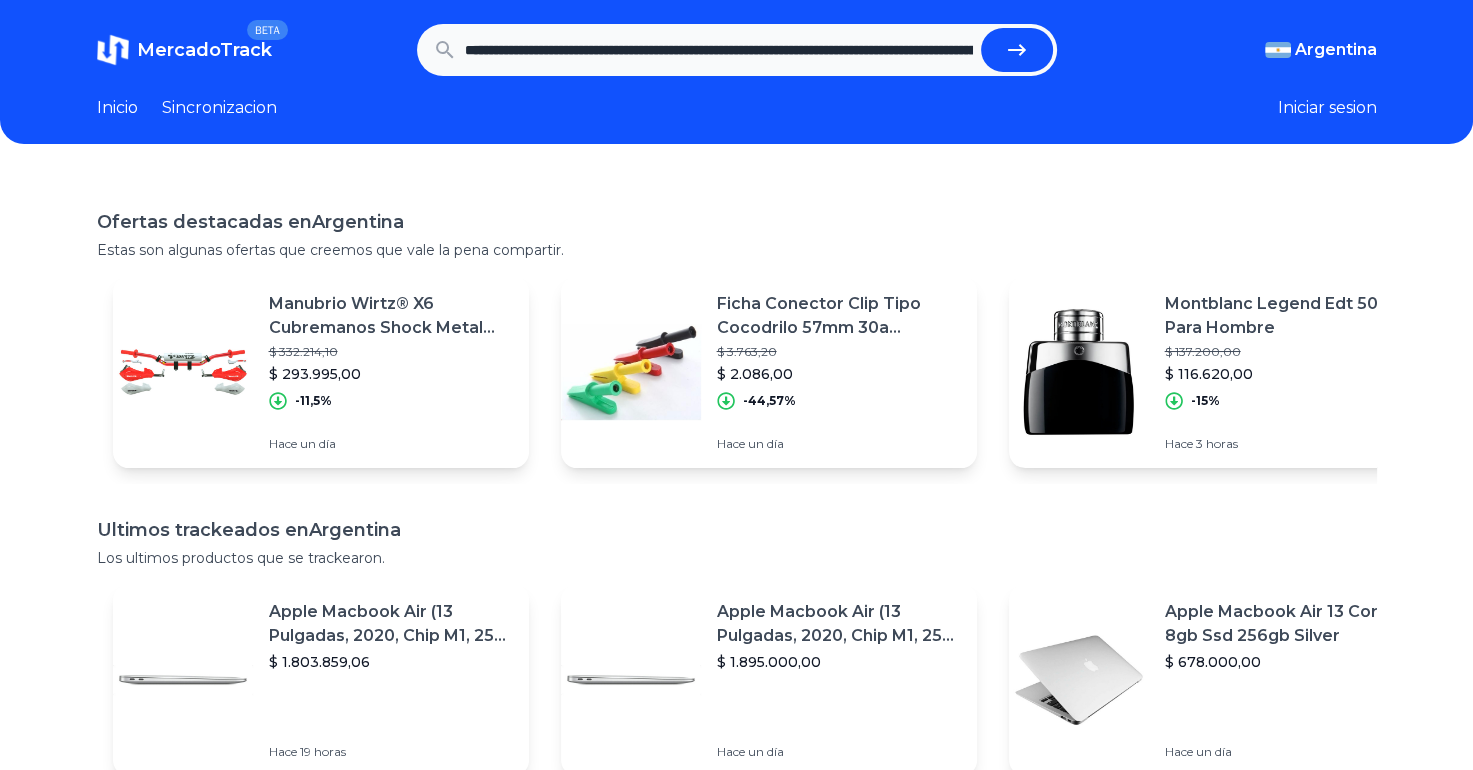 scroll, scrollTop: 0, scrollLeft: 1454, axis: horizontal 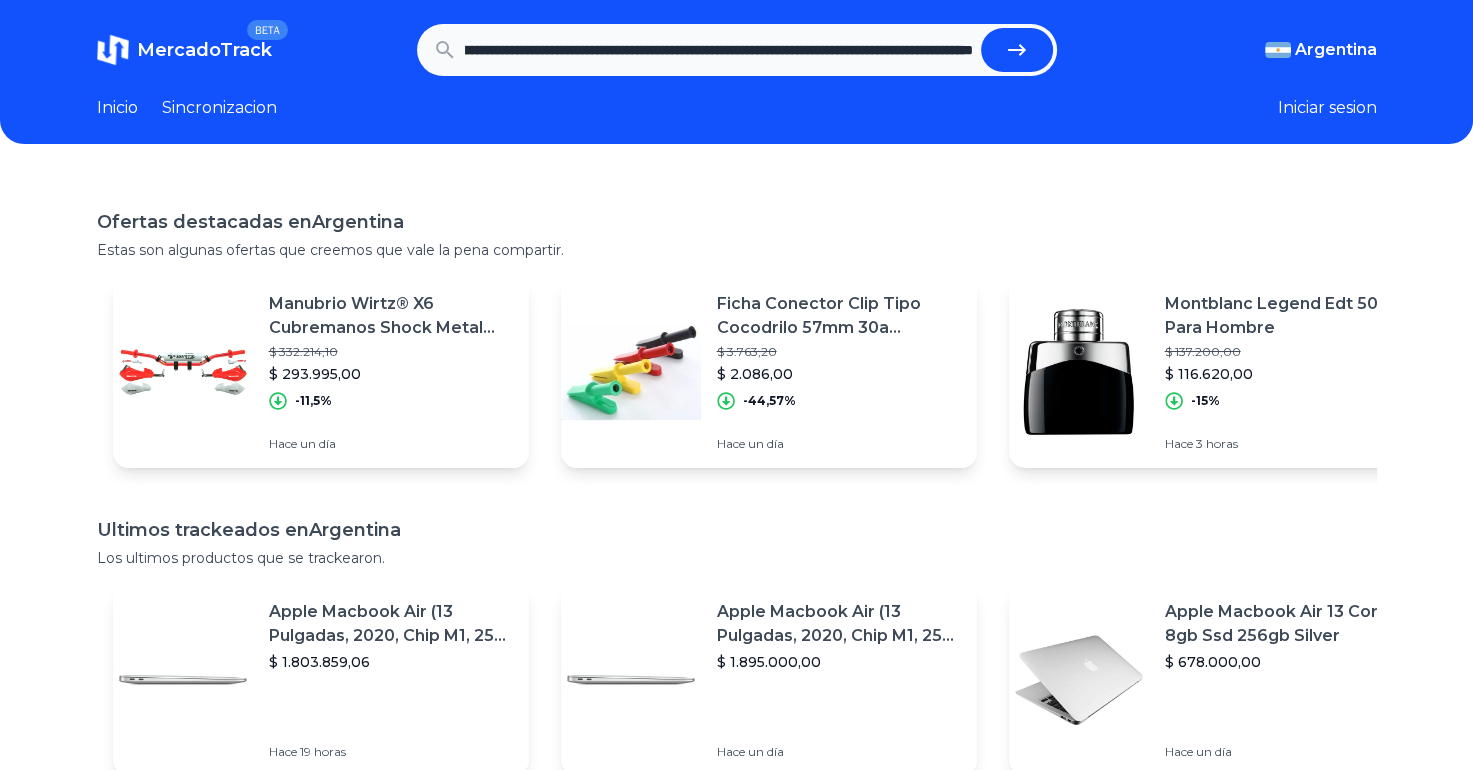 type on "**********" 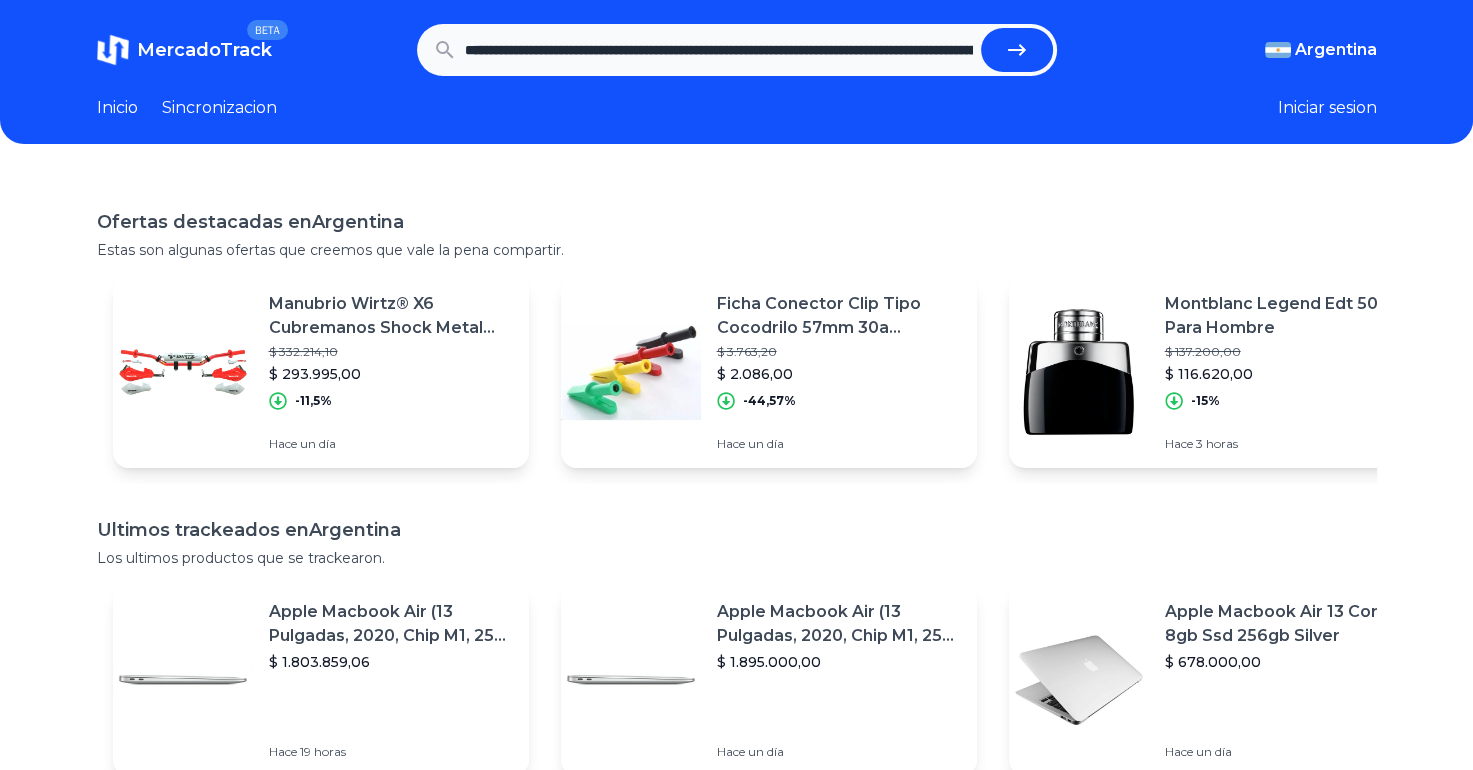 click at bounding box center (1017, 50) 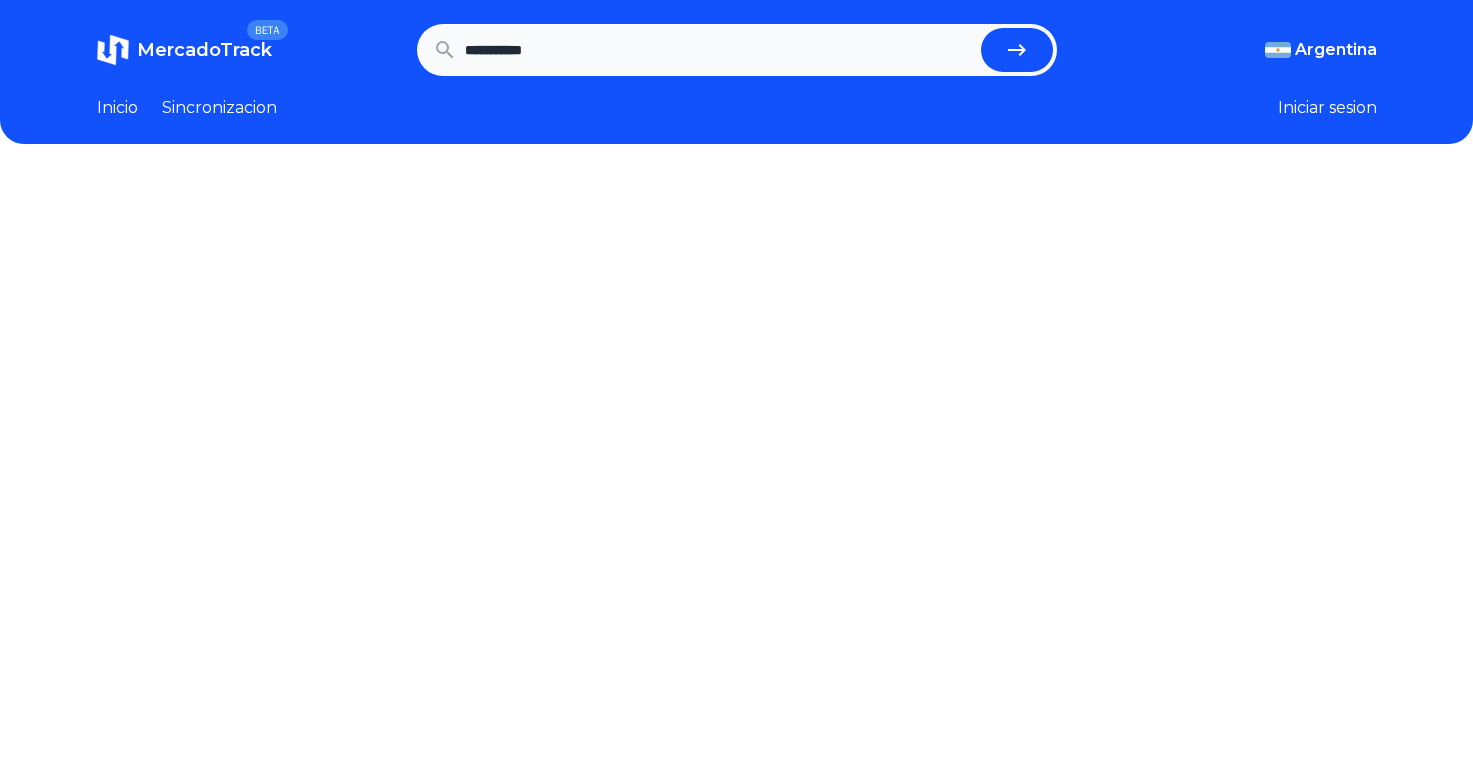 scroll, scrollTop: 0, scrollLeft: 0, axis: both 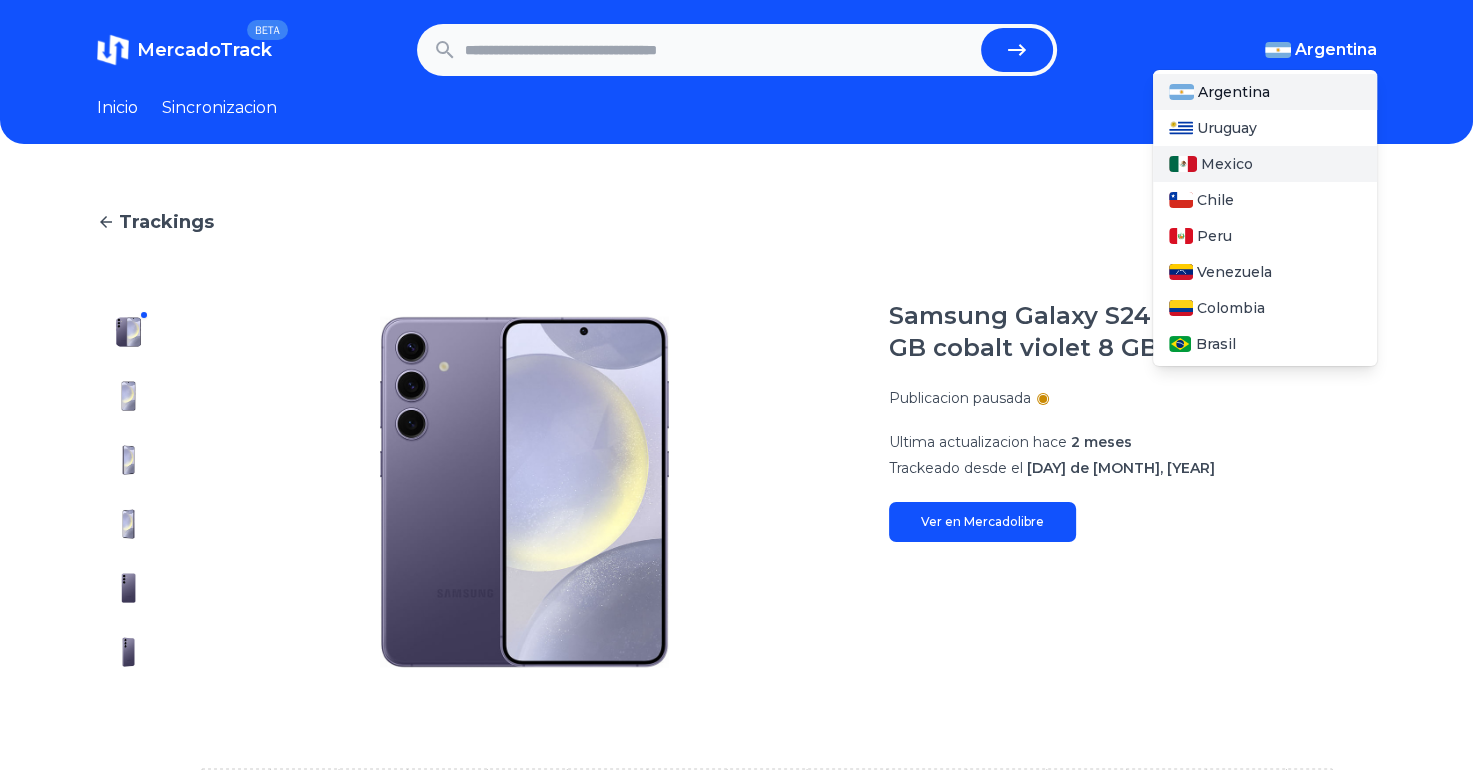 click on "Mexico" at bounding box center (1227, 164) 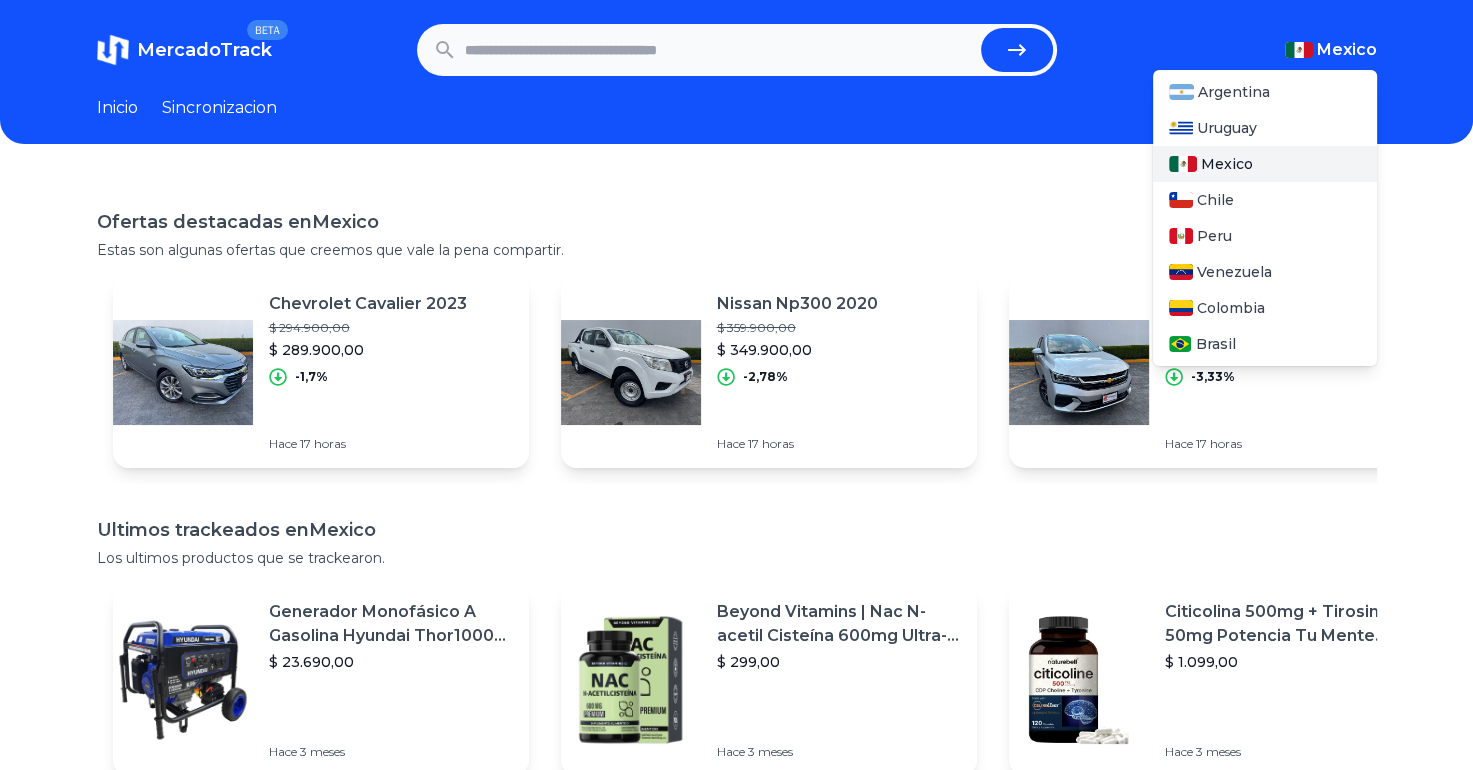 click on "Mexico" at bounding box center [1227, 164] 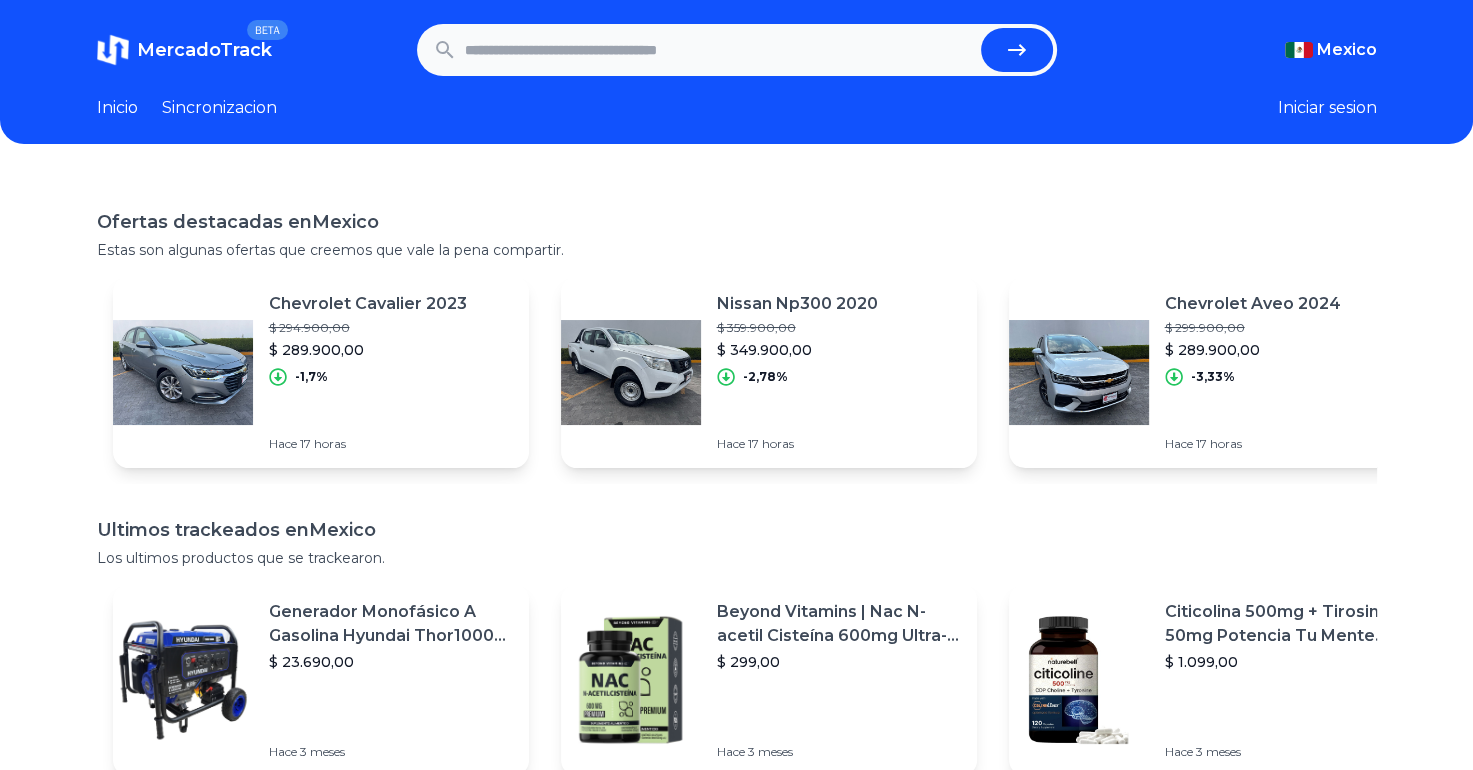 click at bounding box center [719, 50] 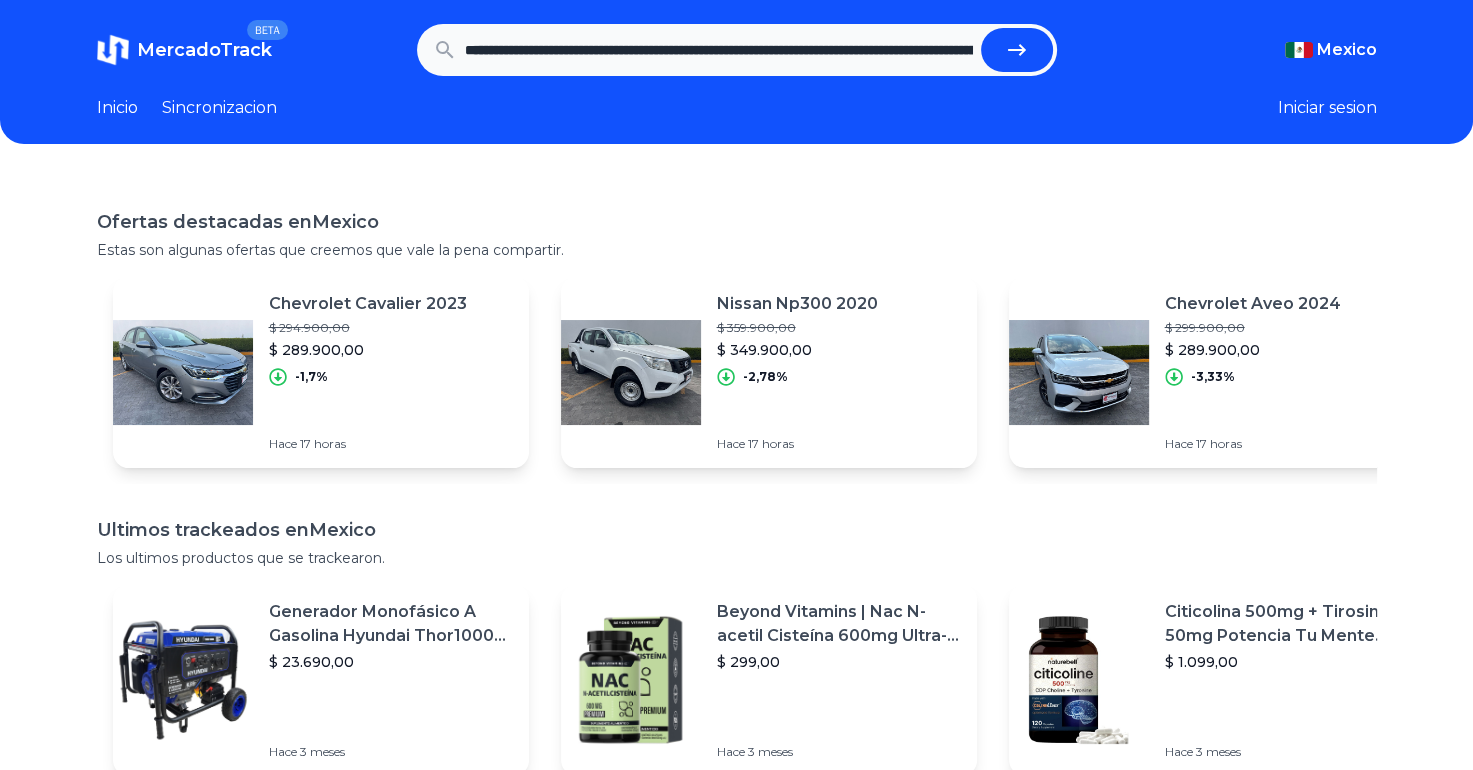 scroll, scrollTop: 0, scrollLeft: 1454, axis: horizontal 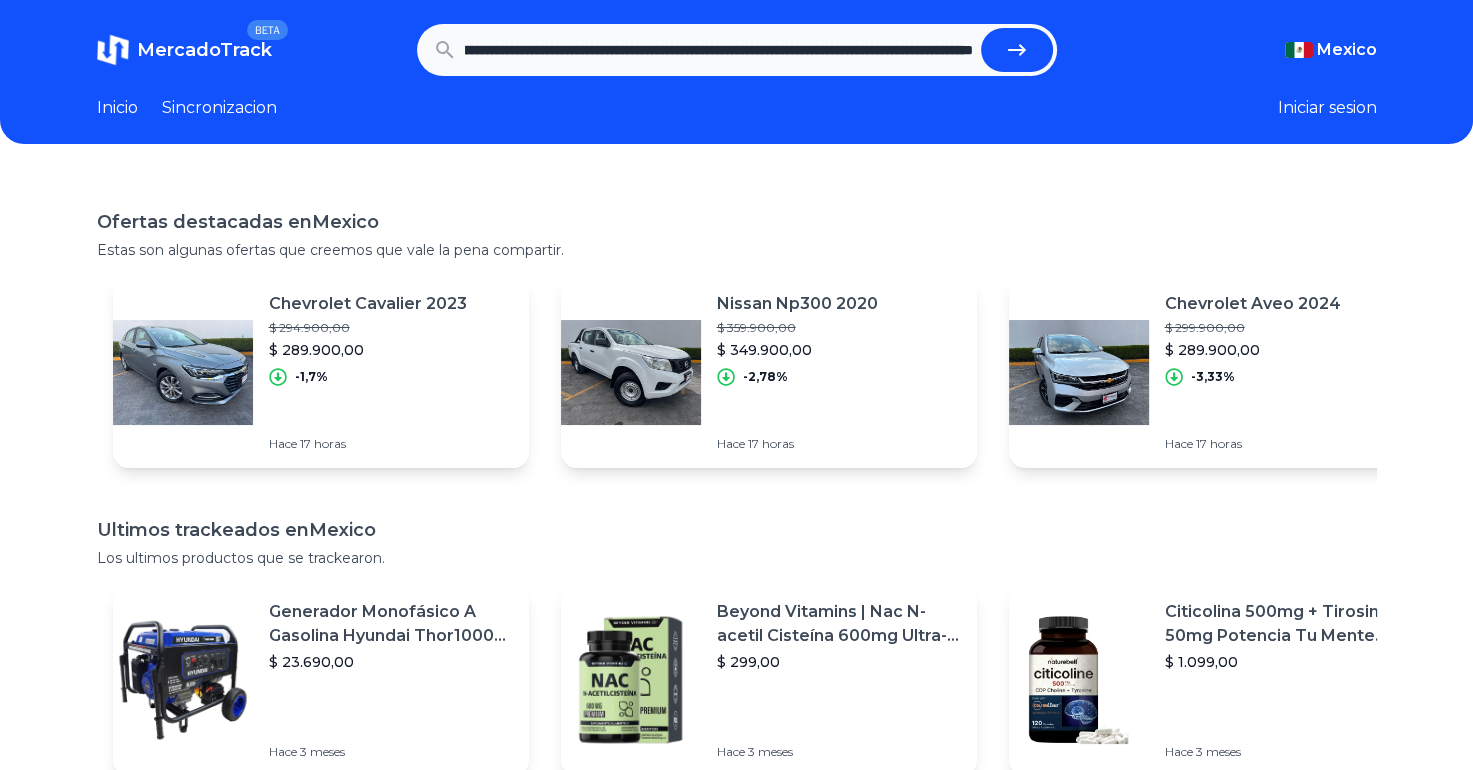 type on "**********" 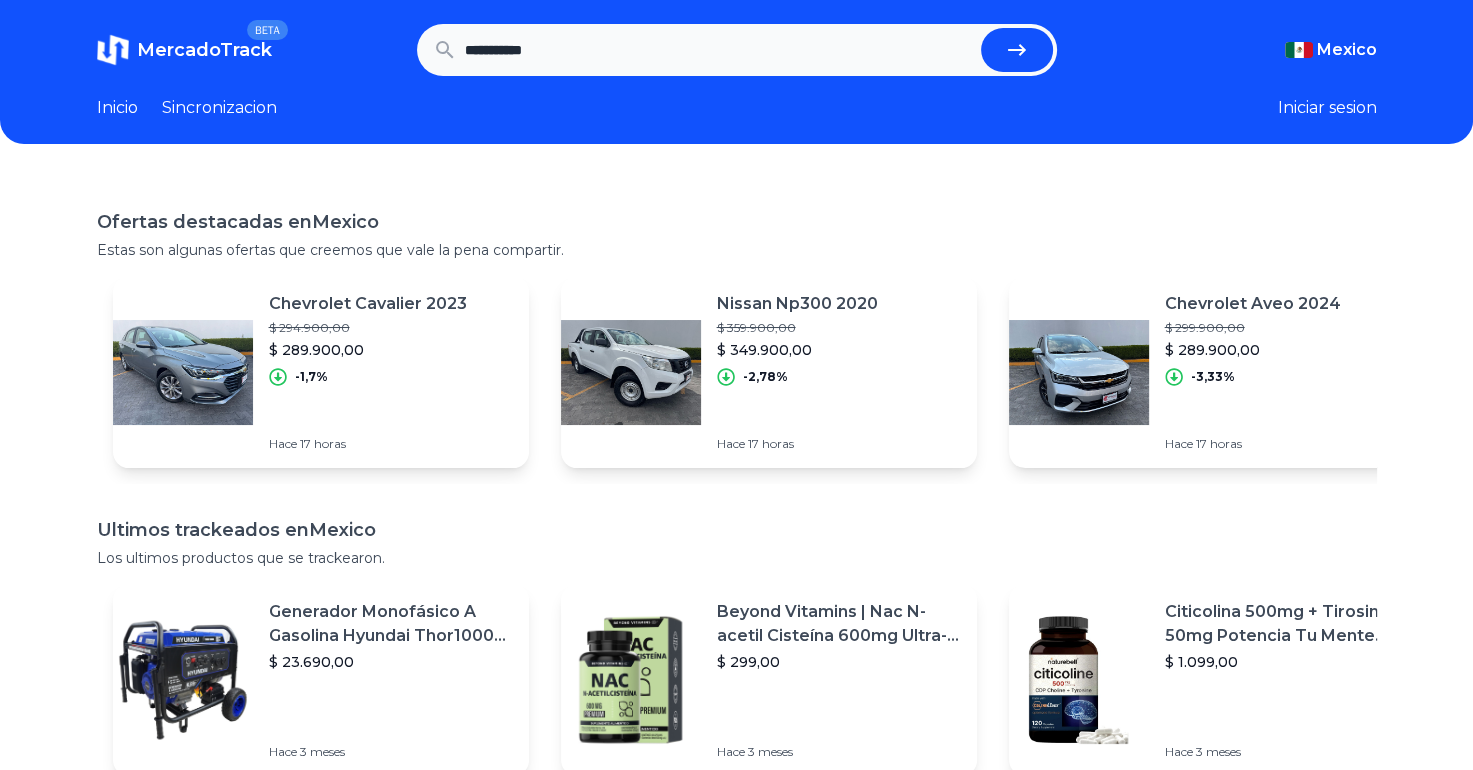 scroll, scrollTop: 0, scrollLeft: 0, axis: both 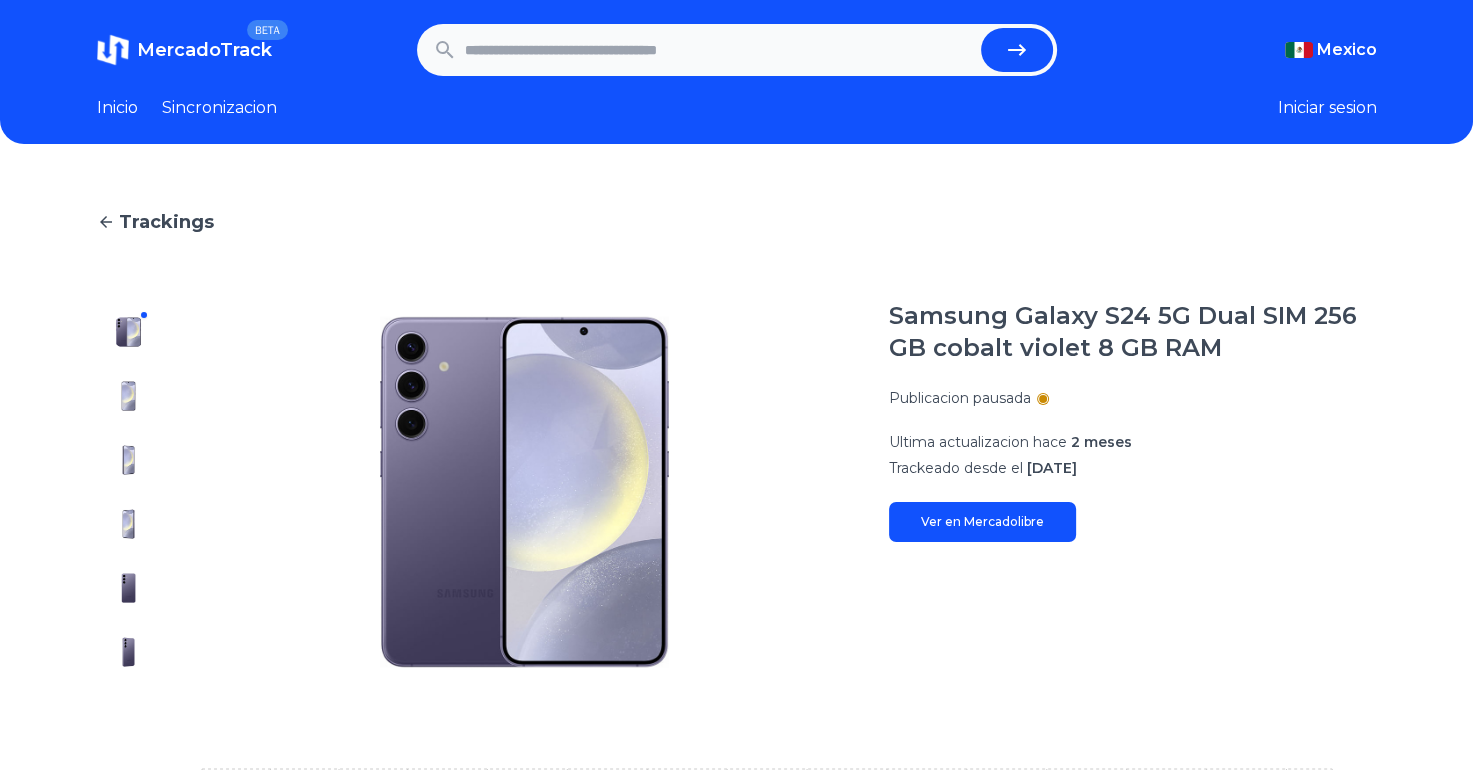 click at bounding box center [719, 50] 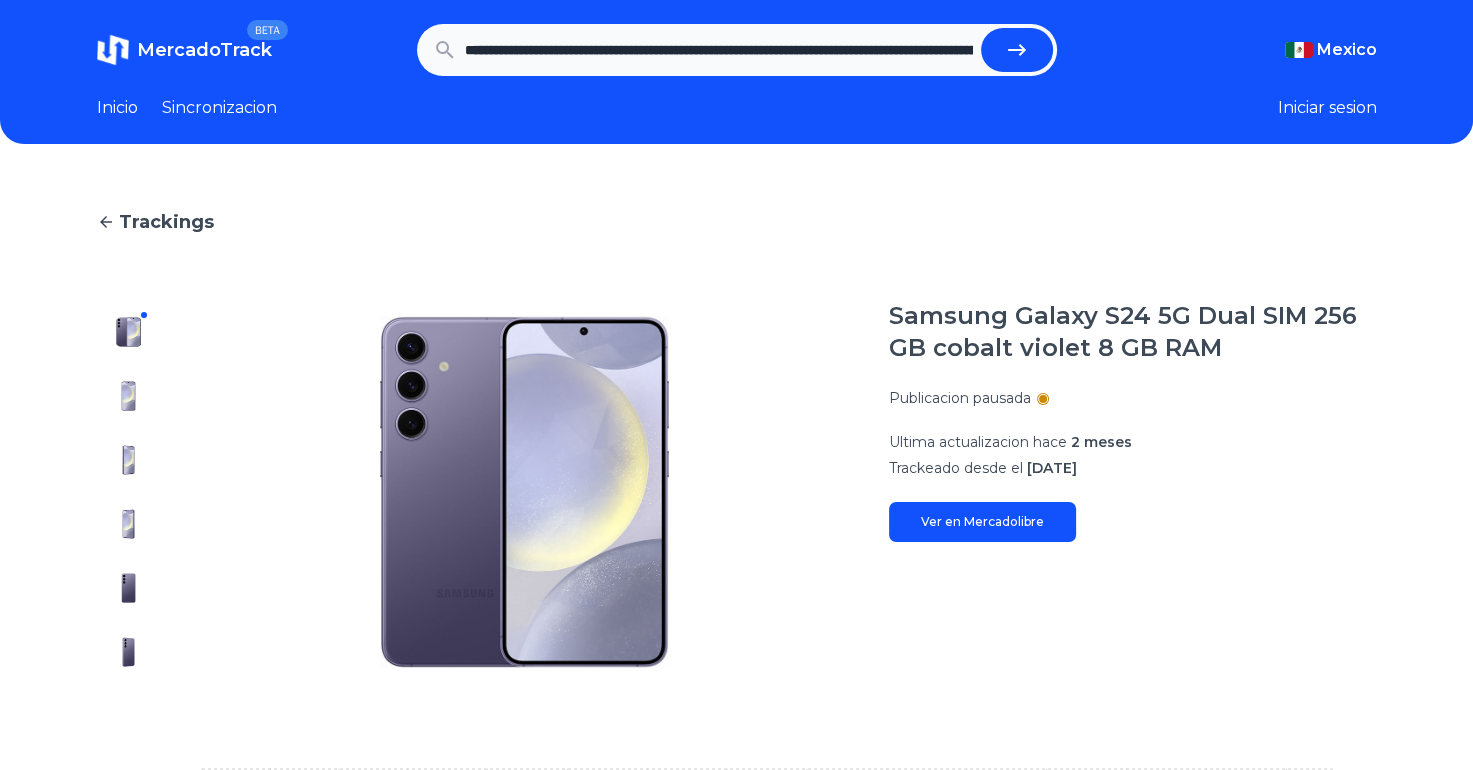 scroll, scrollTop: 0, scrollLeft: 1022, axis: horizontal 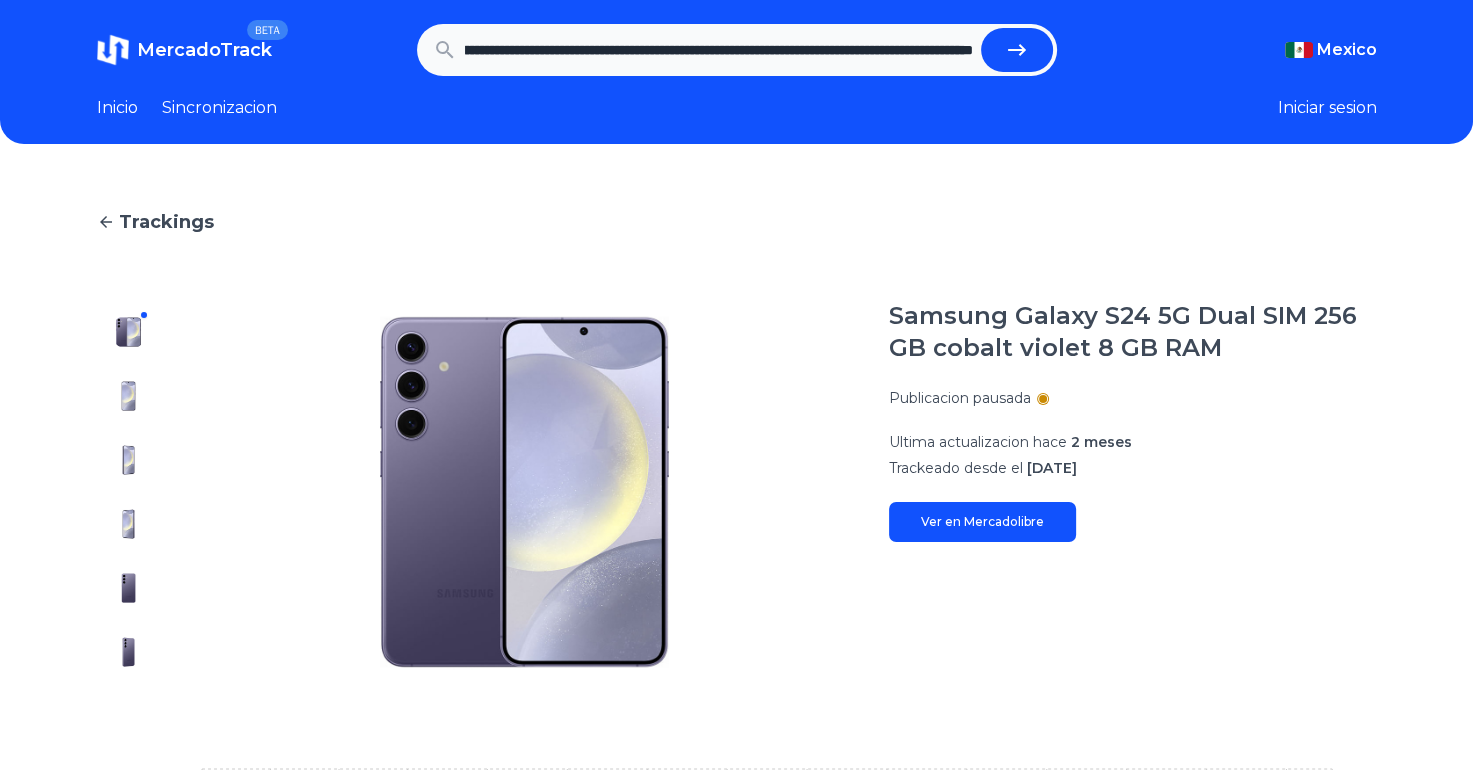 type on "**********" 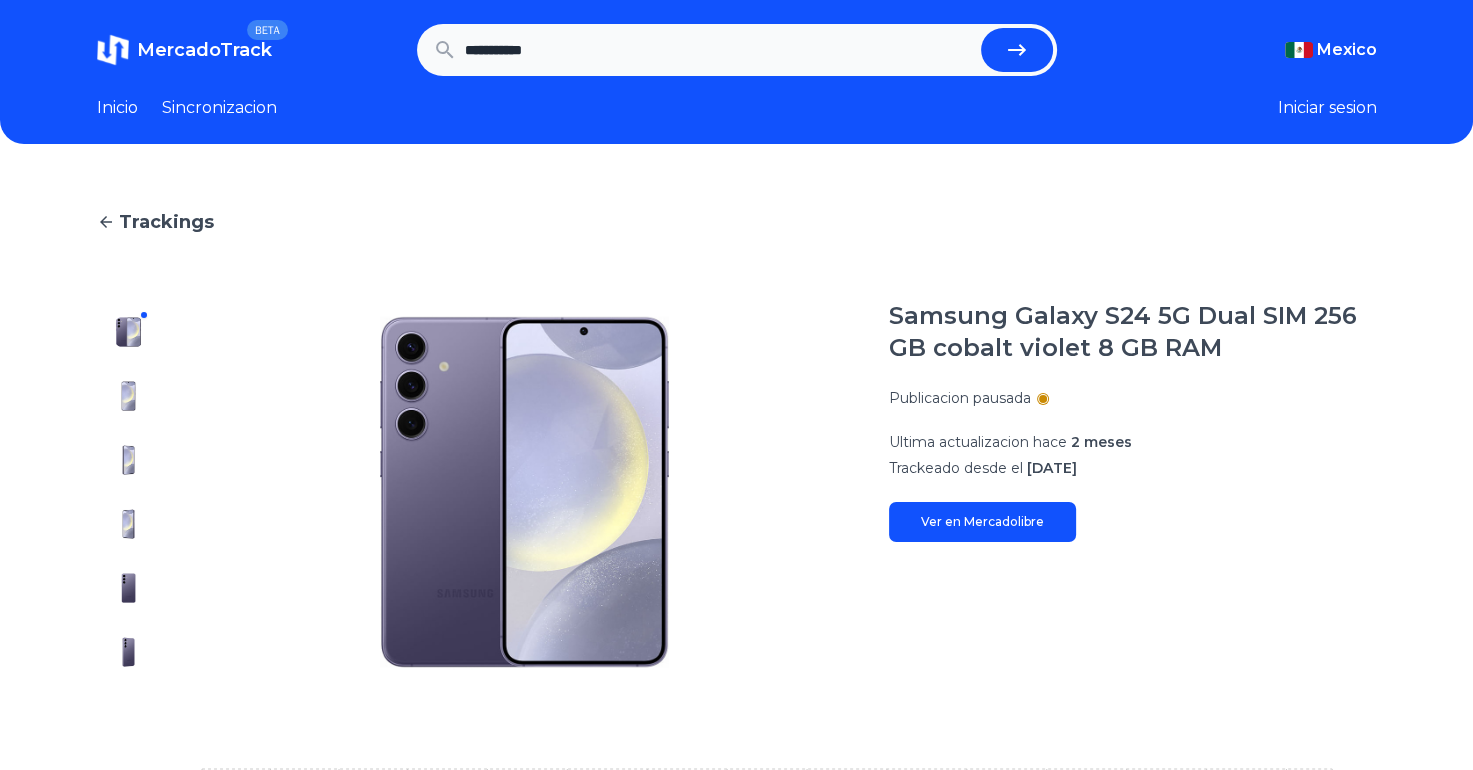 scroll, scrollTop: 0, scrollLeft: 0, axis: both 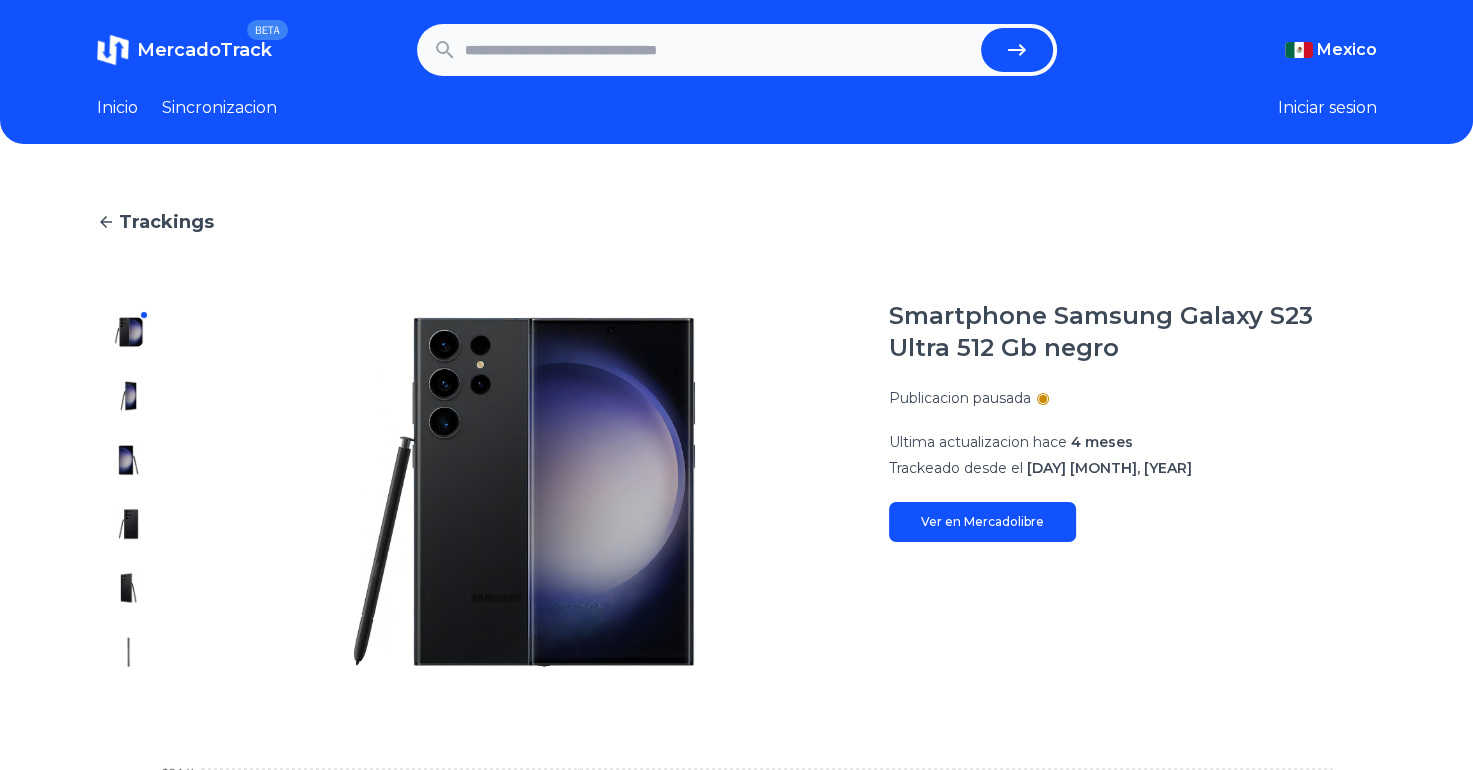 click on "Sincronizacion" at bounding box center (219, 108) 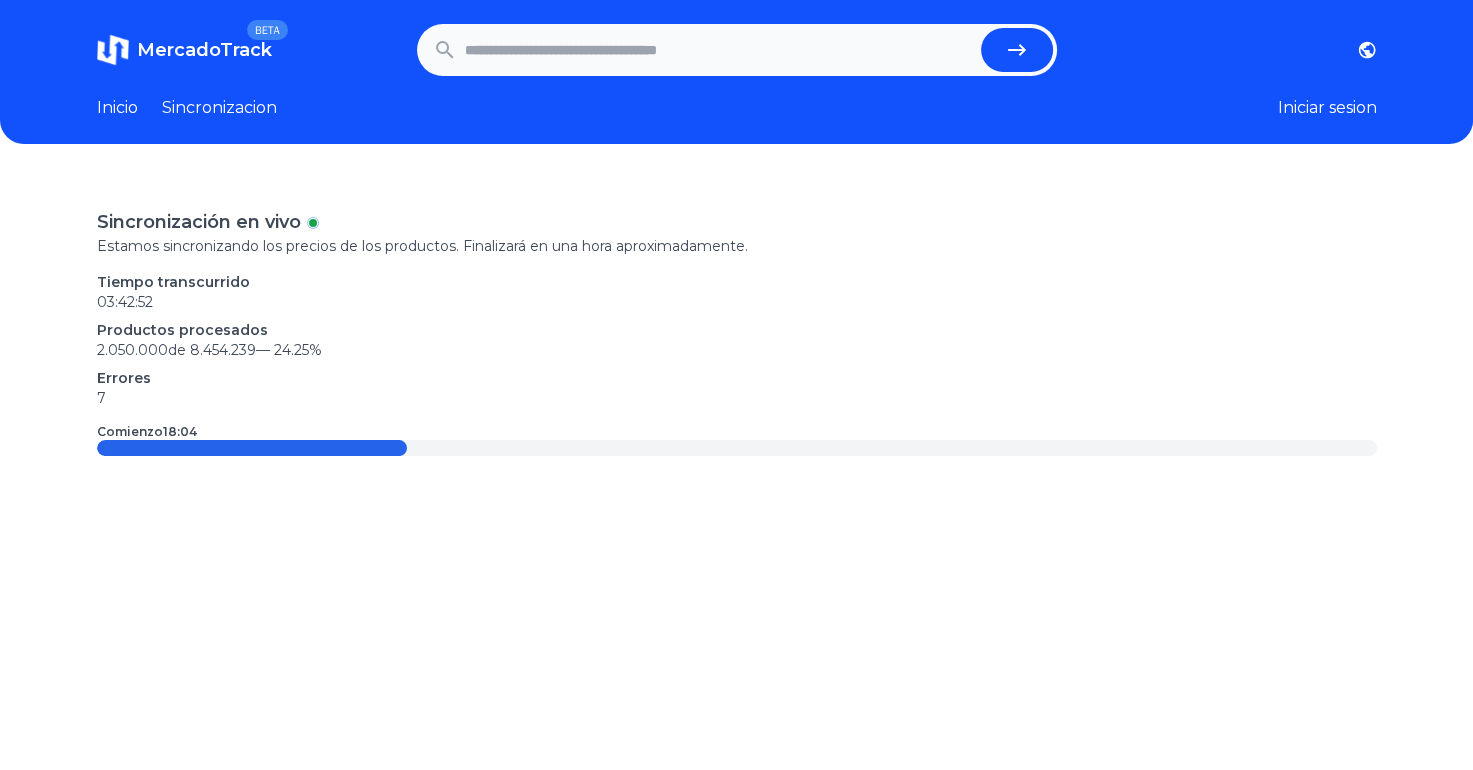 click on "7" at bounding box center [737, 302] 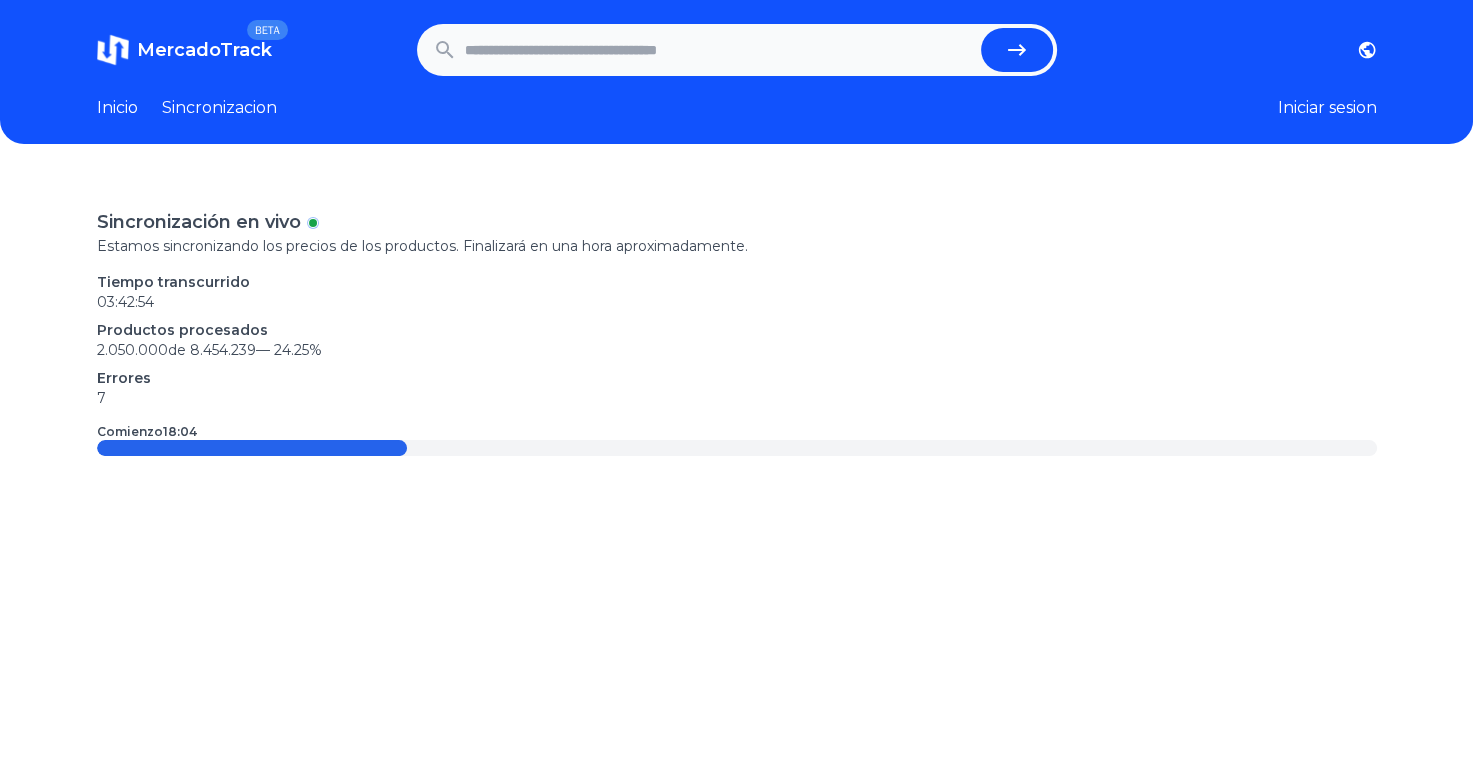 click at bounding box center (719, 50) 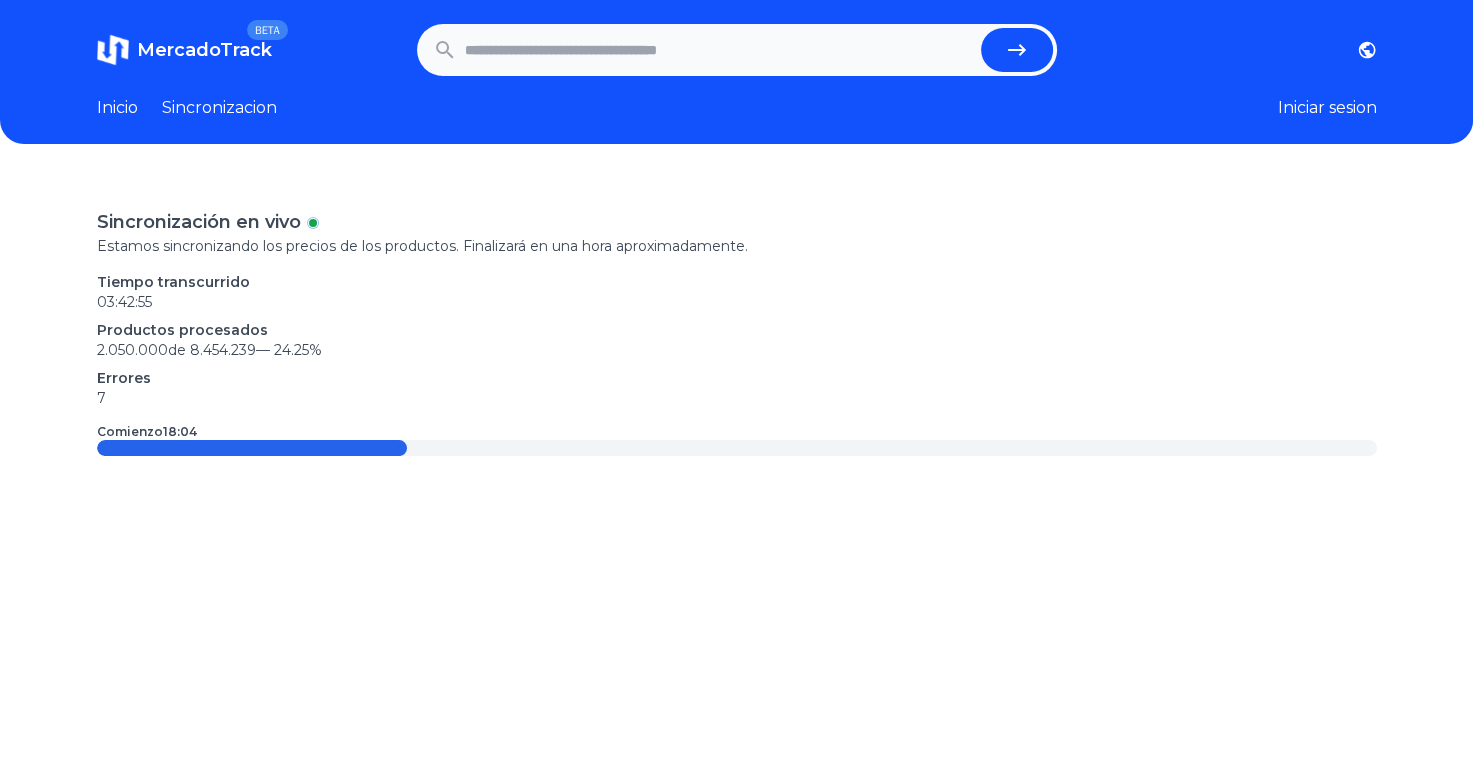 paste on "**********" 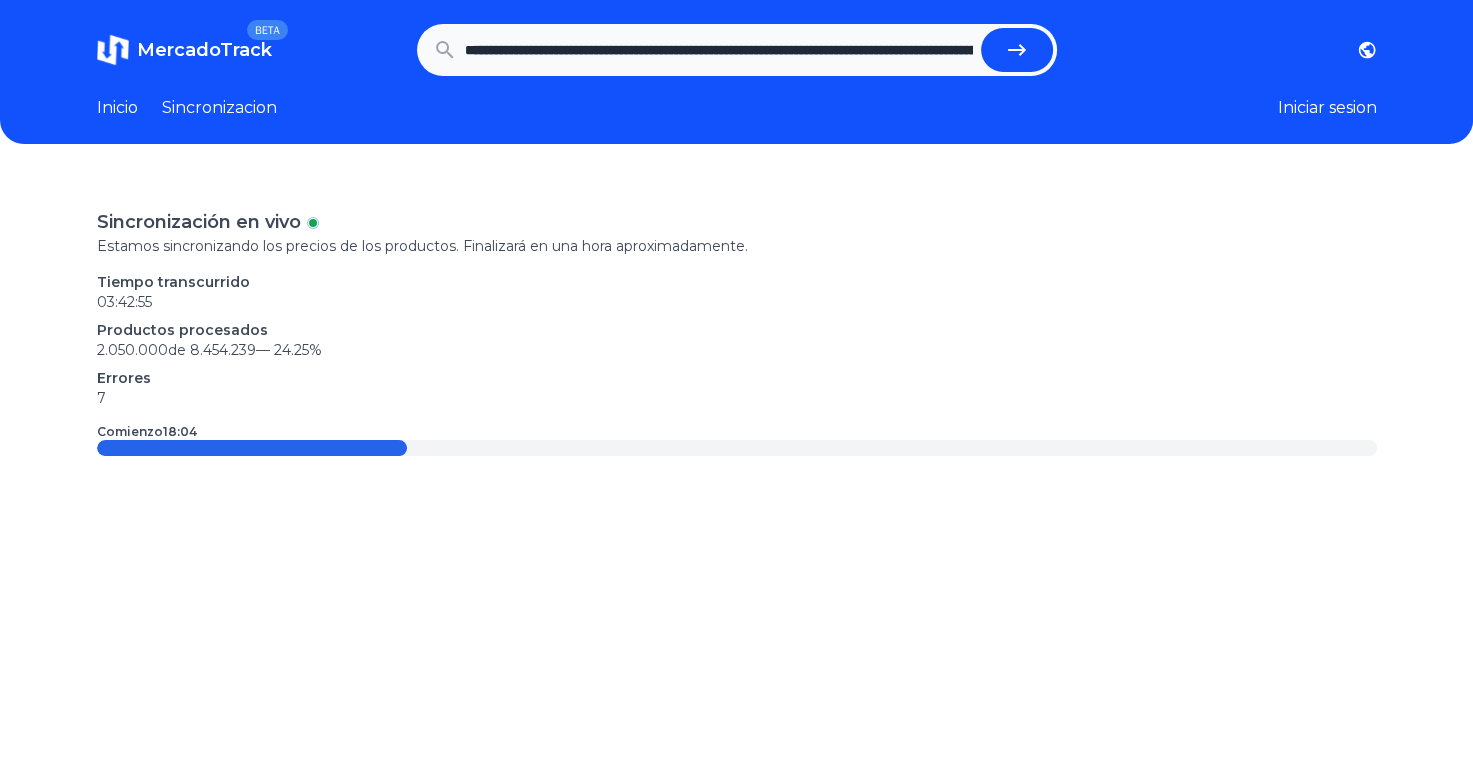 scroll, scrollTop: 0, scrollLeft: 1022, axis: horizontal 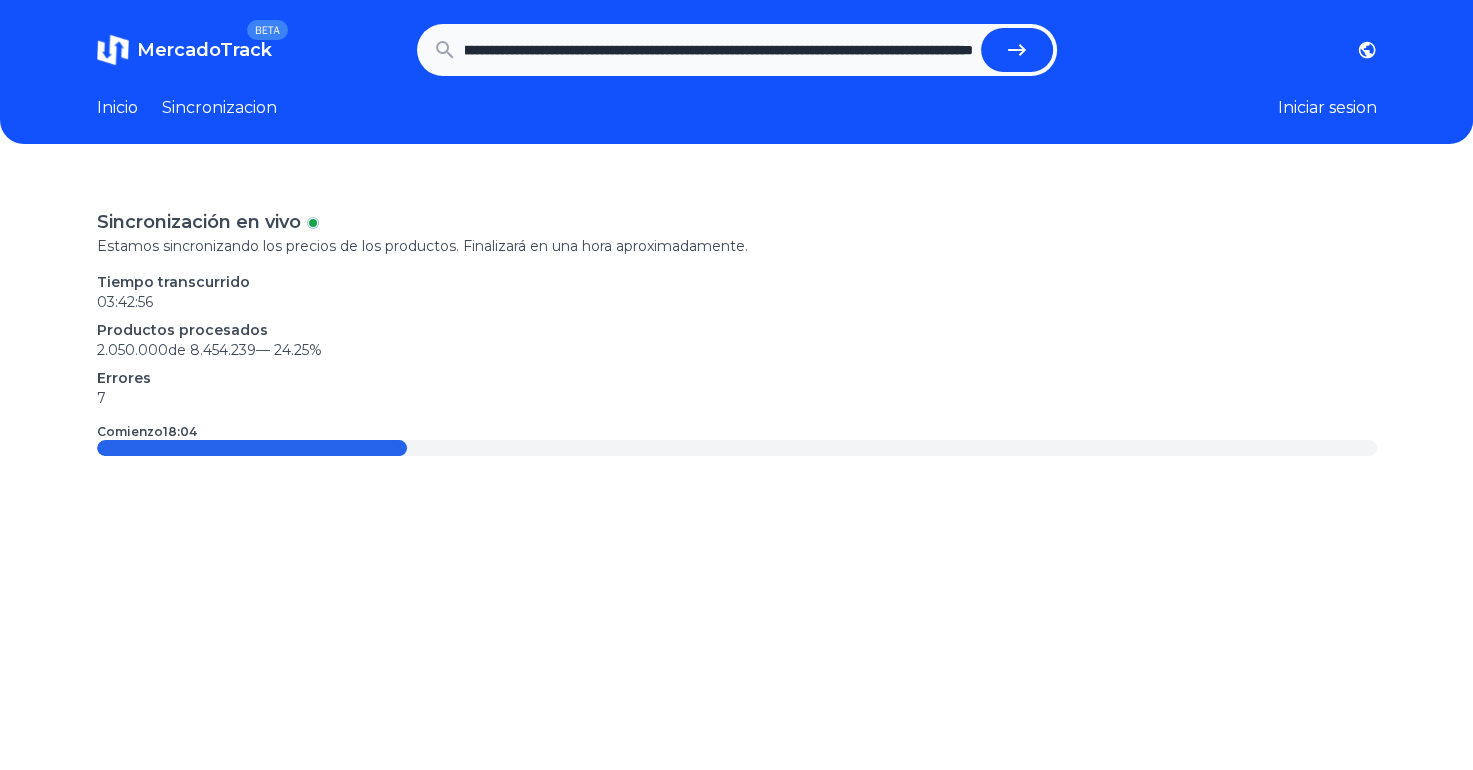 type on "**********" 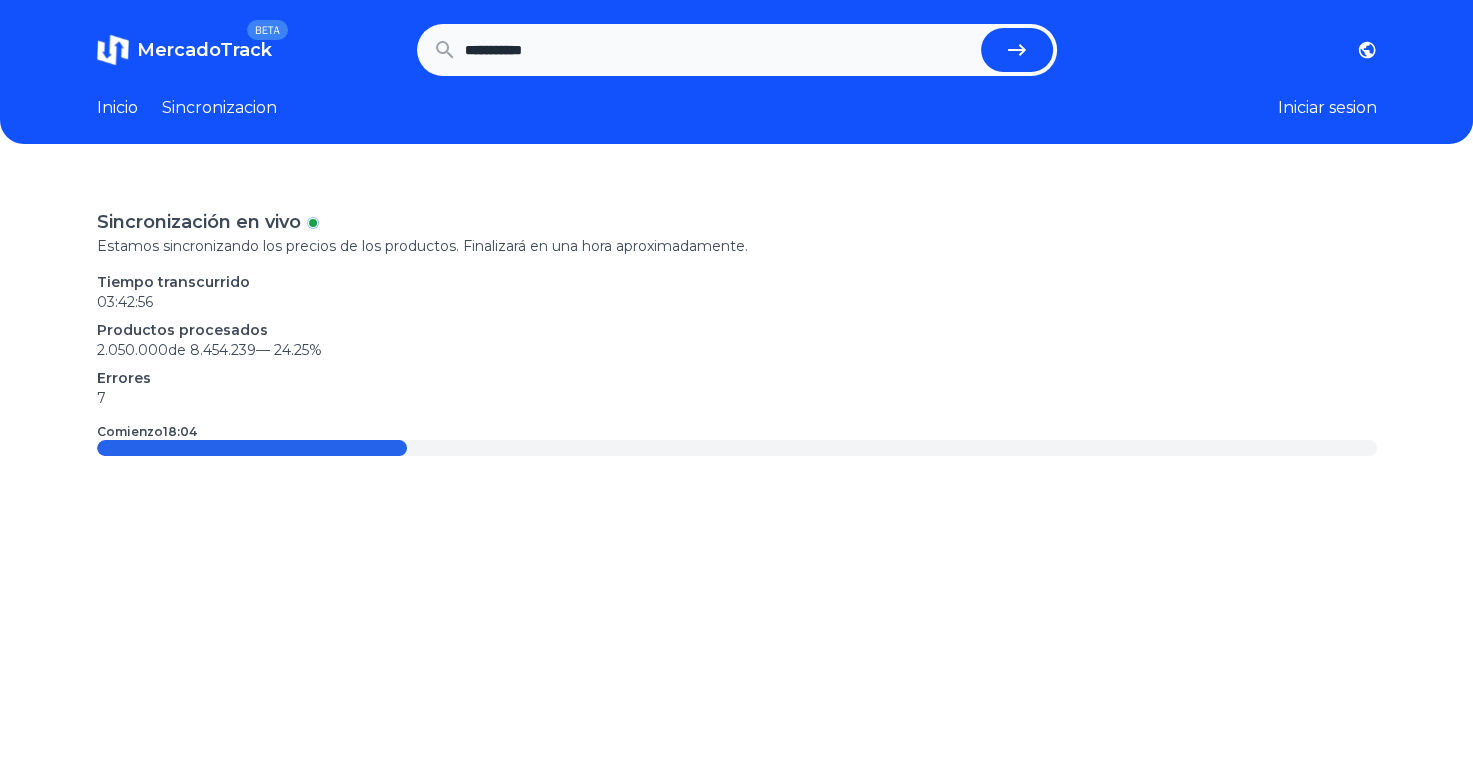 scroll, scrollTop: 0, scrollLeft: 0, axis: both 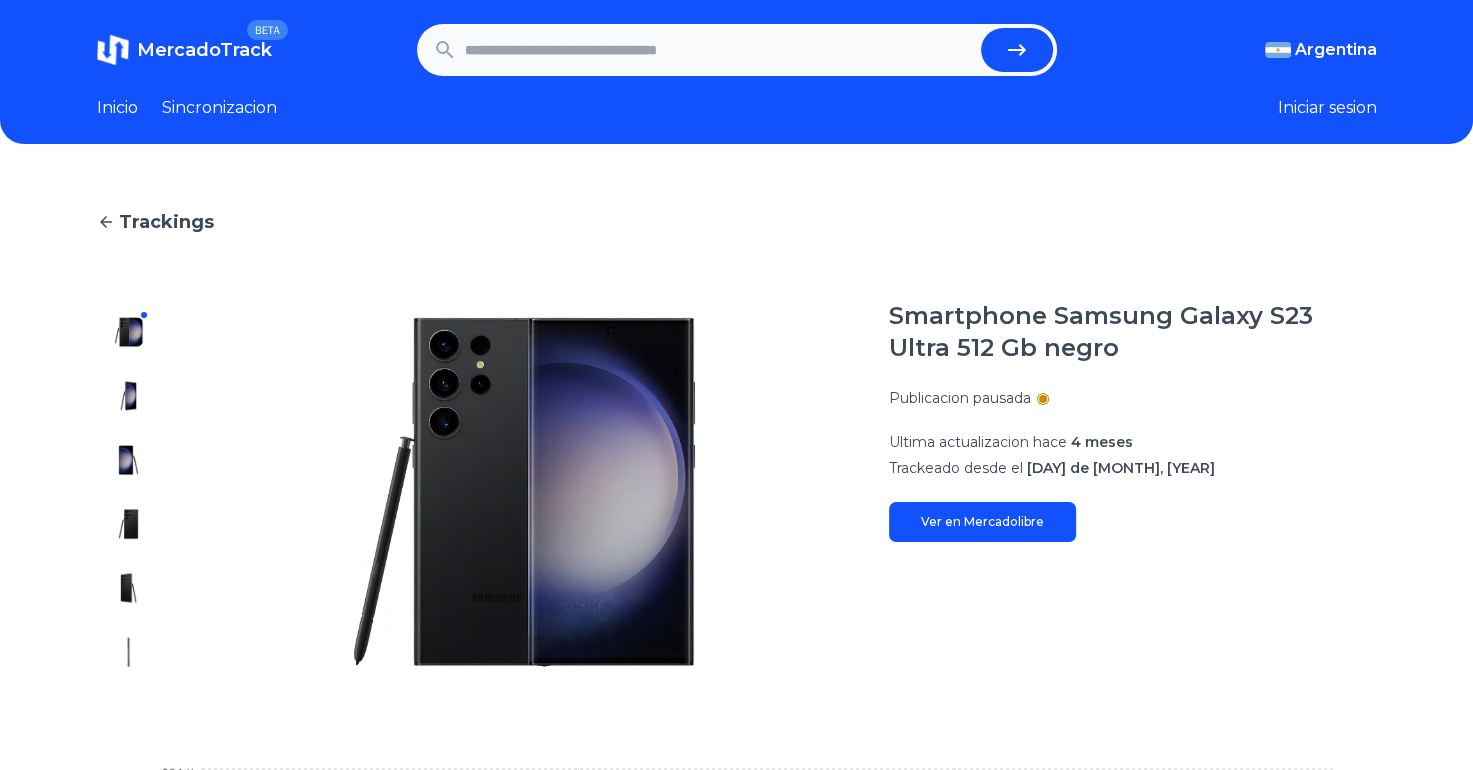 click at bounding box center (719, 50) 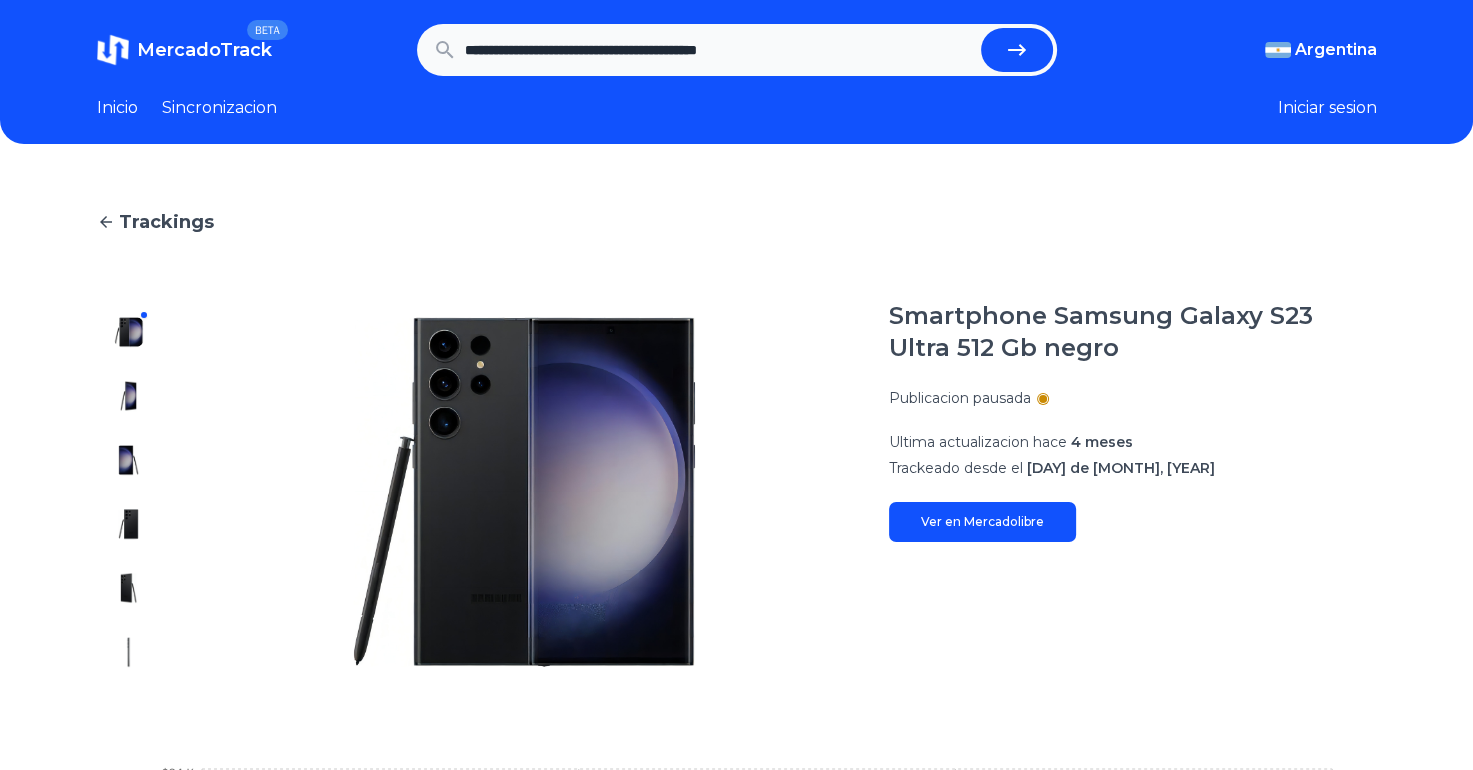 type on "**********" 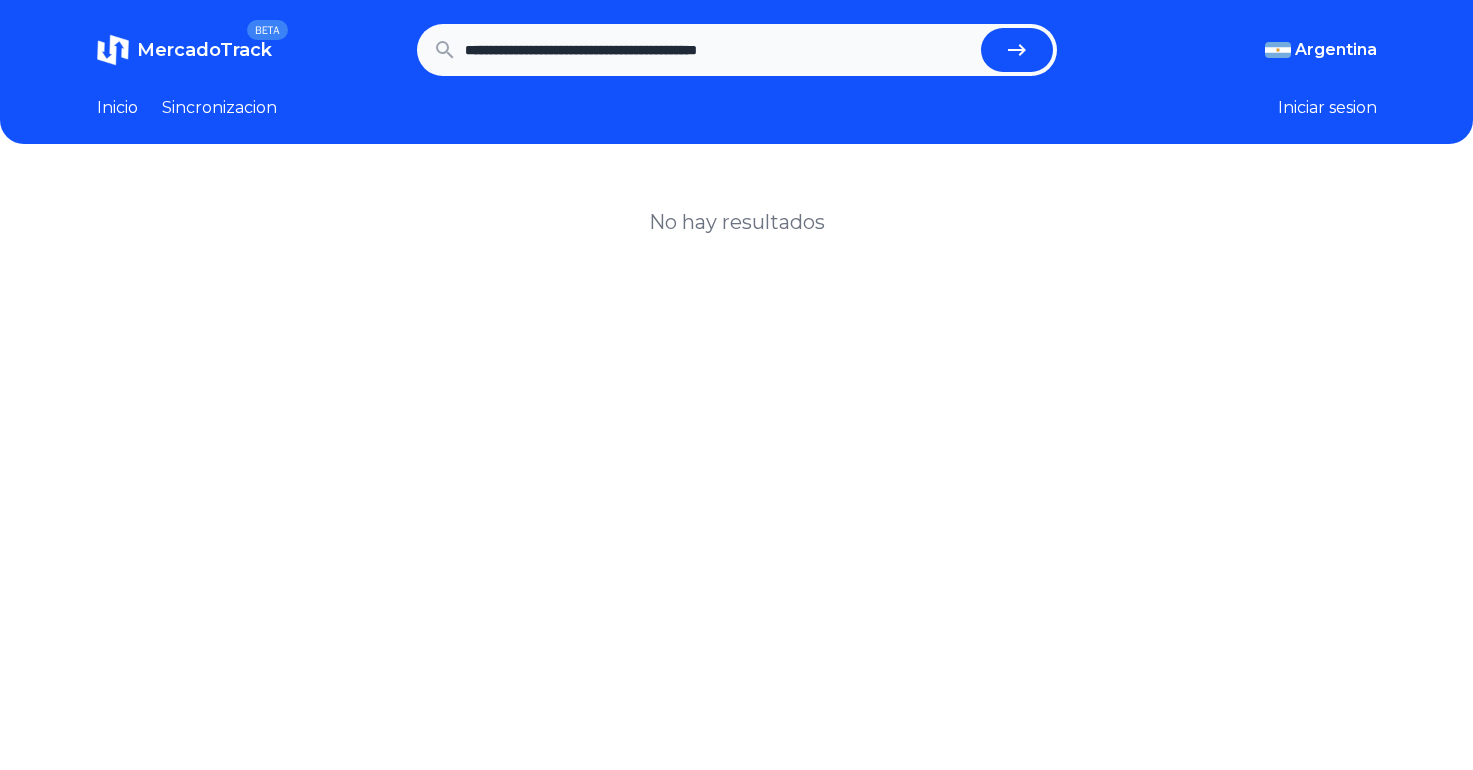 scroll, scrollTop: 0, scrollLeft: 0, axis: both 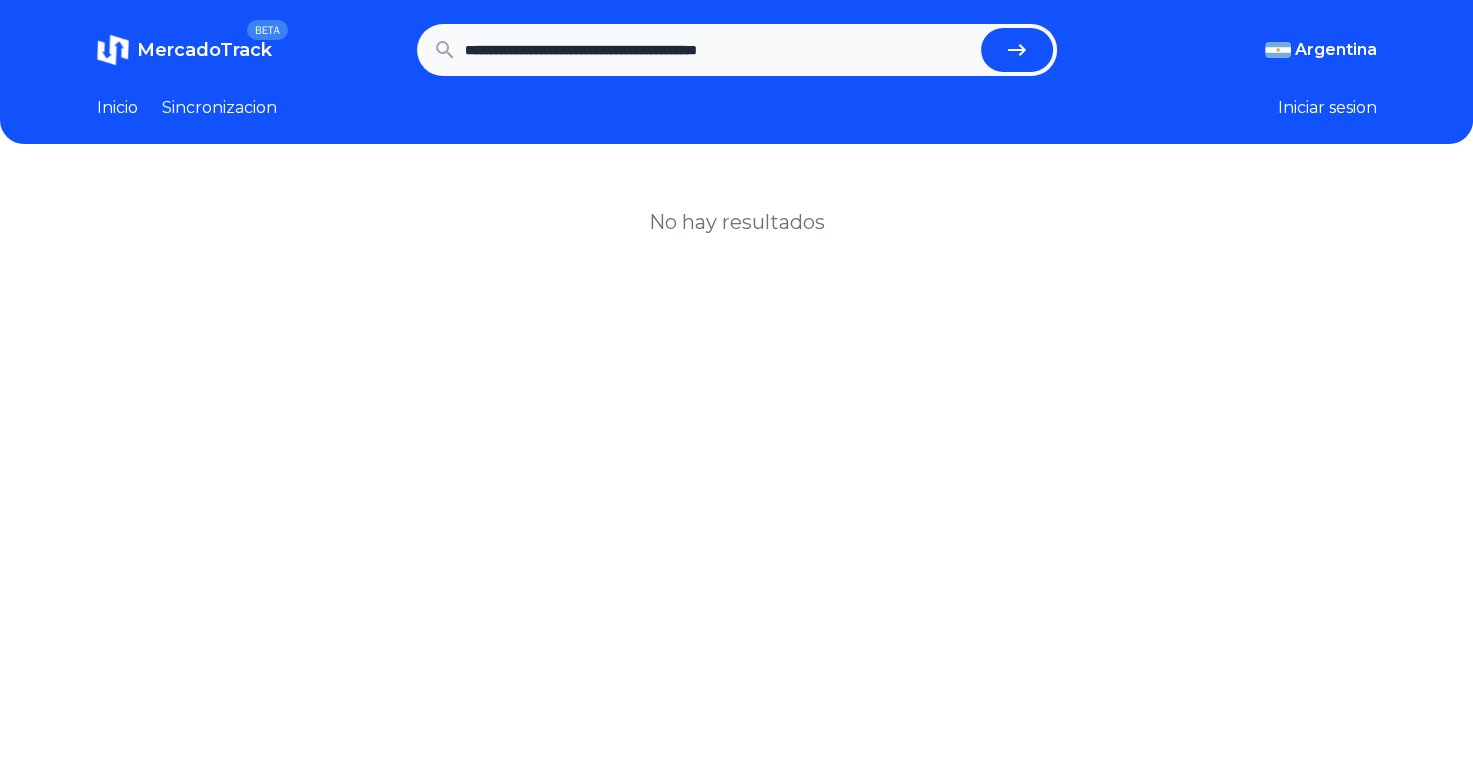 click on "**********" at bounding box center (737, 50) 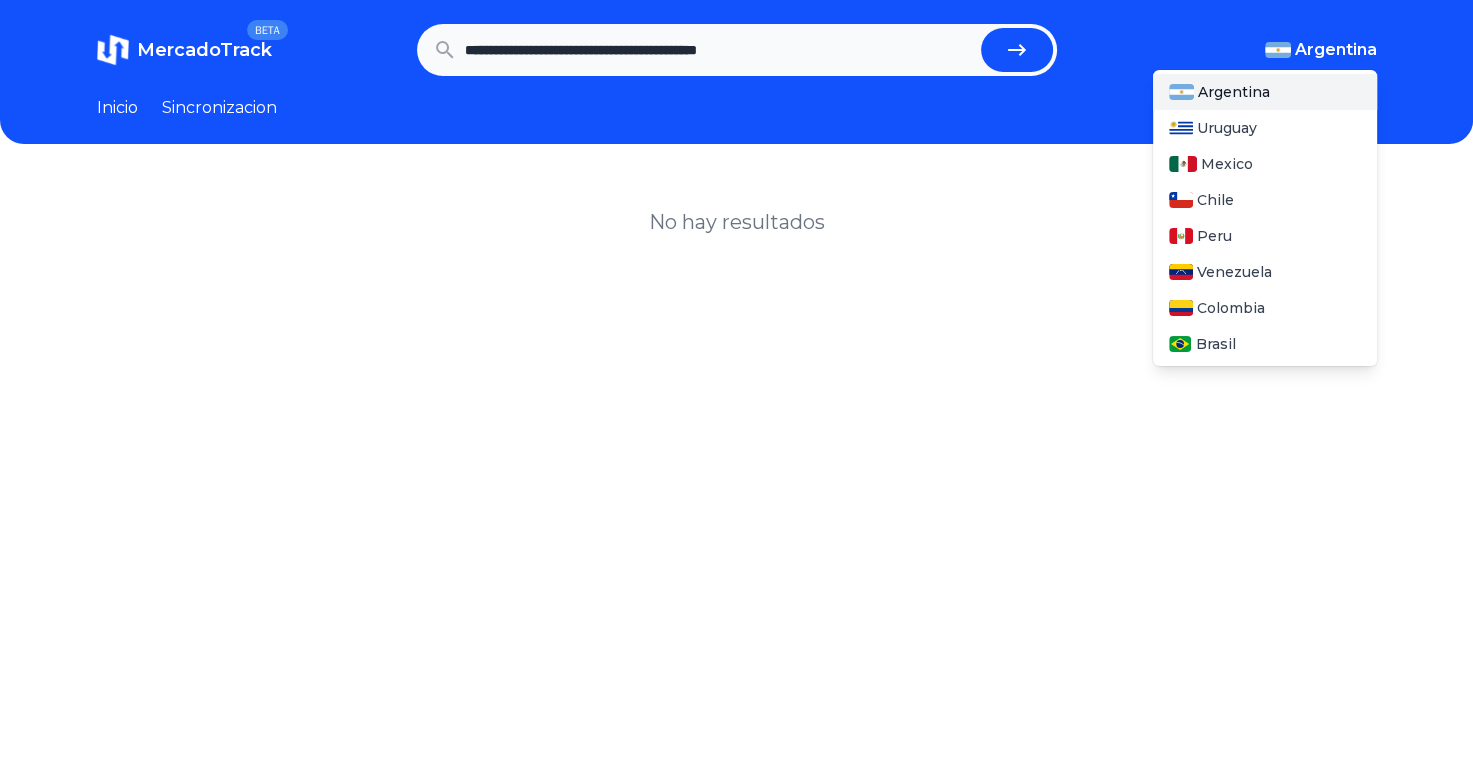 click on "Argentina" at bounding box center [1336, 50] 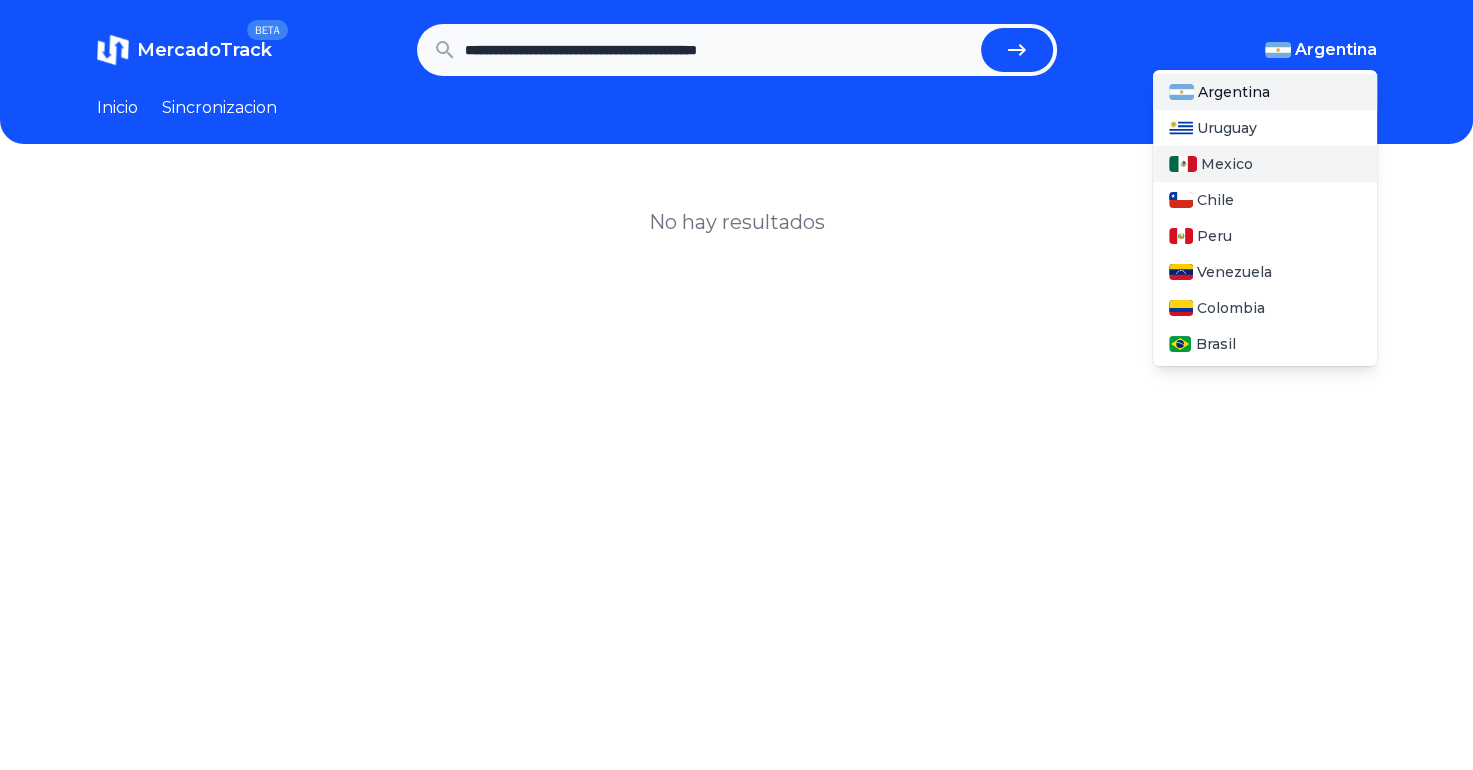 click on "Mexico" at bounding box center [1265, 164] 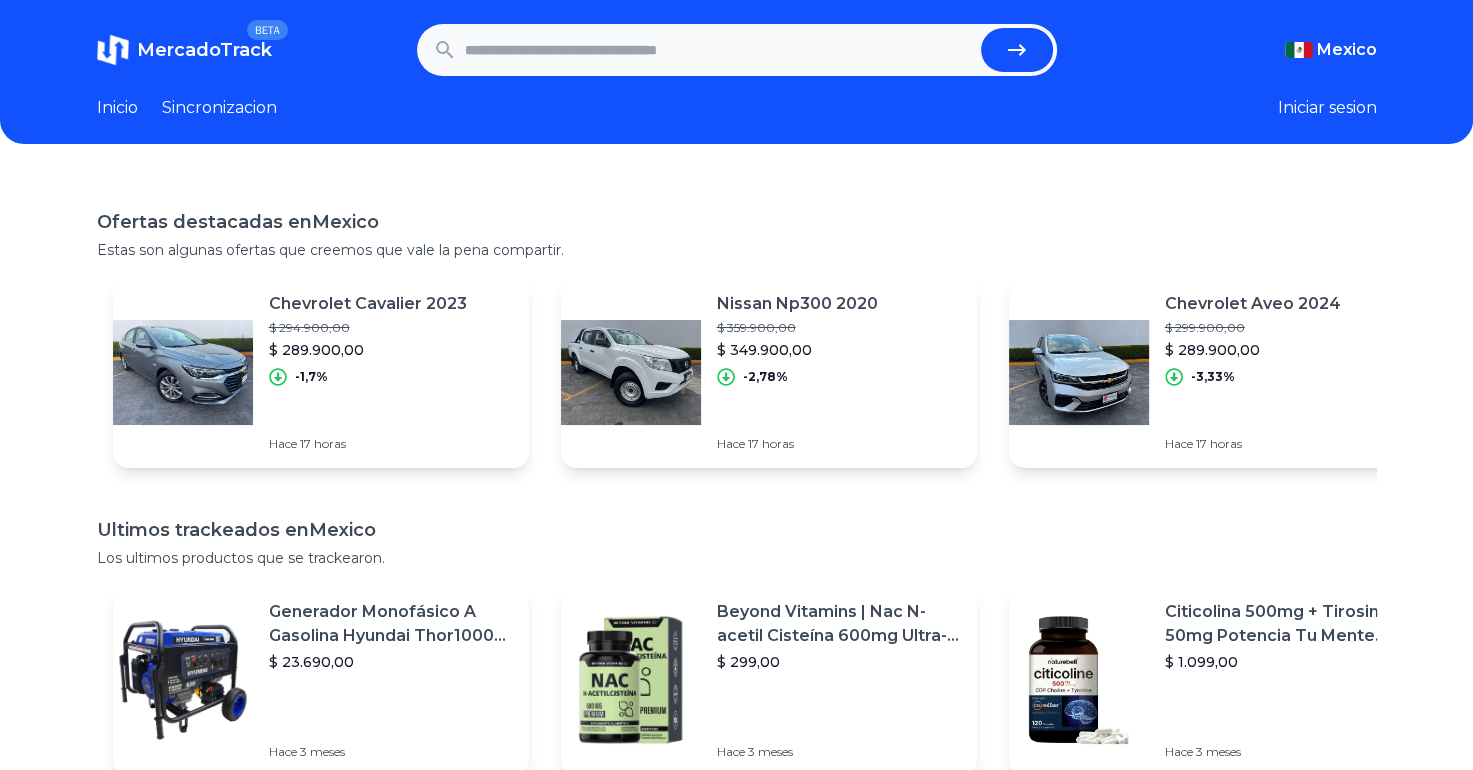 click at bounding box center (719, 50) 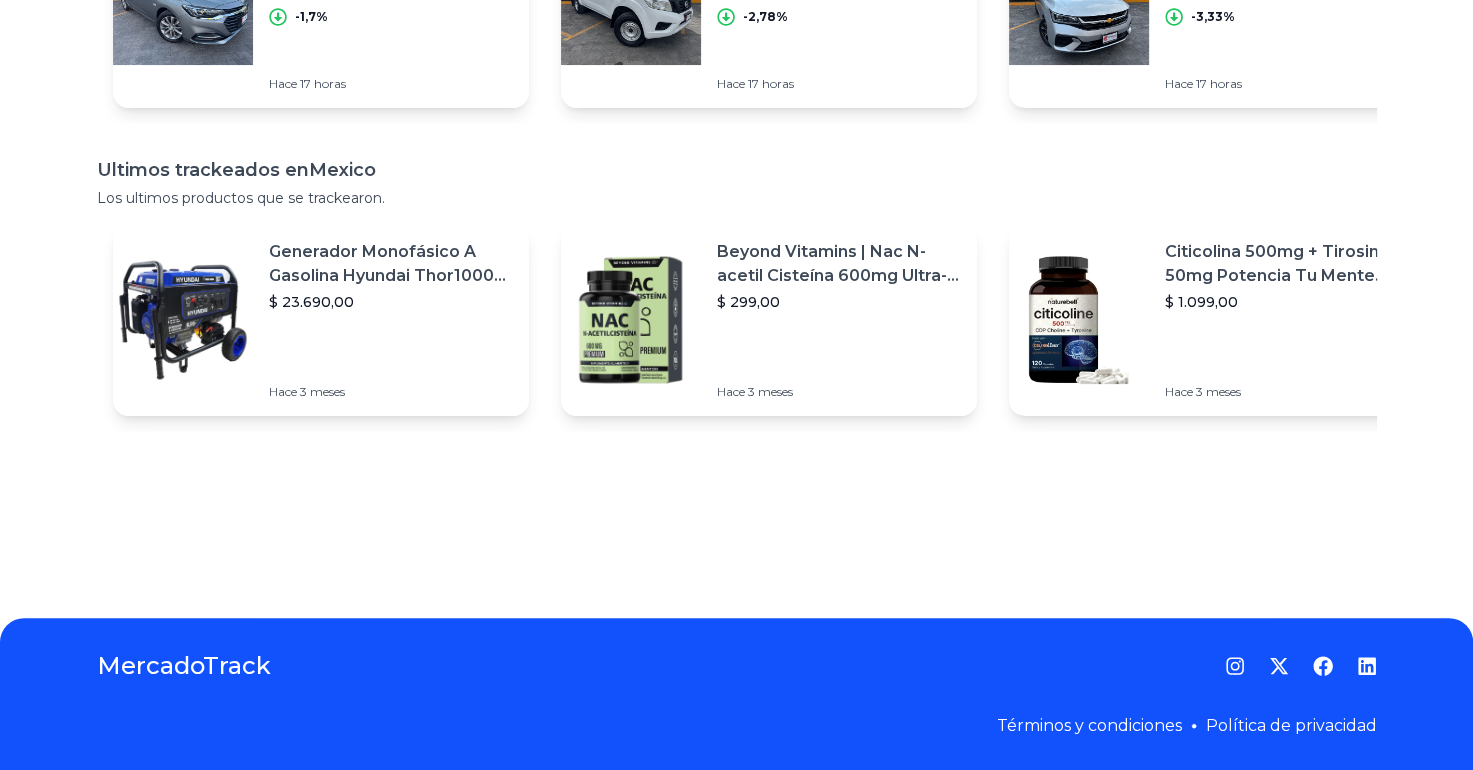 scroll, scrollTop: 0, scrollLeft: 0, axis: both 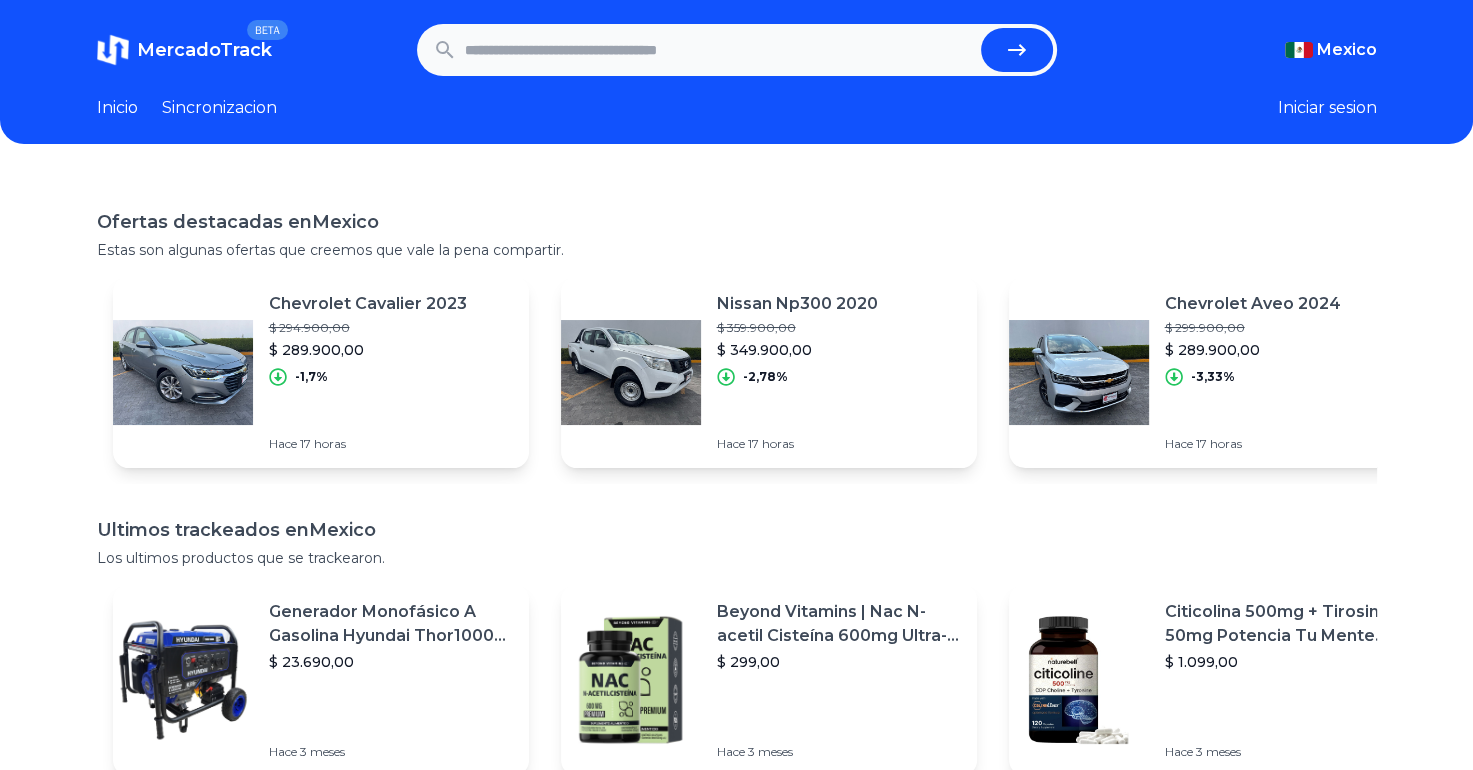 click at bounding box center (719, 50) 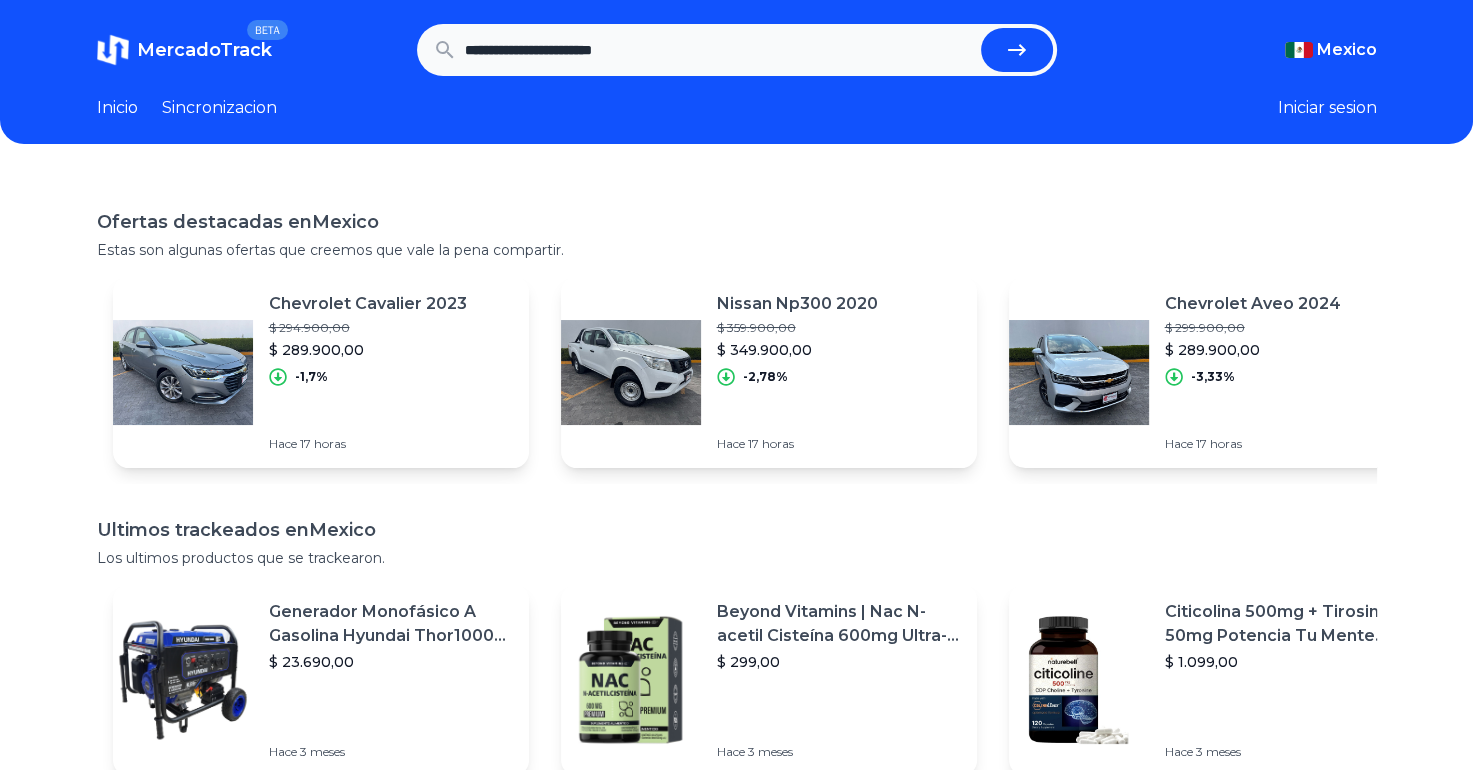 type on "**********" 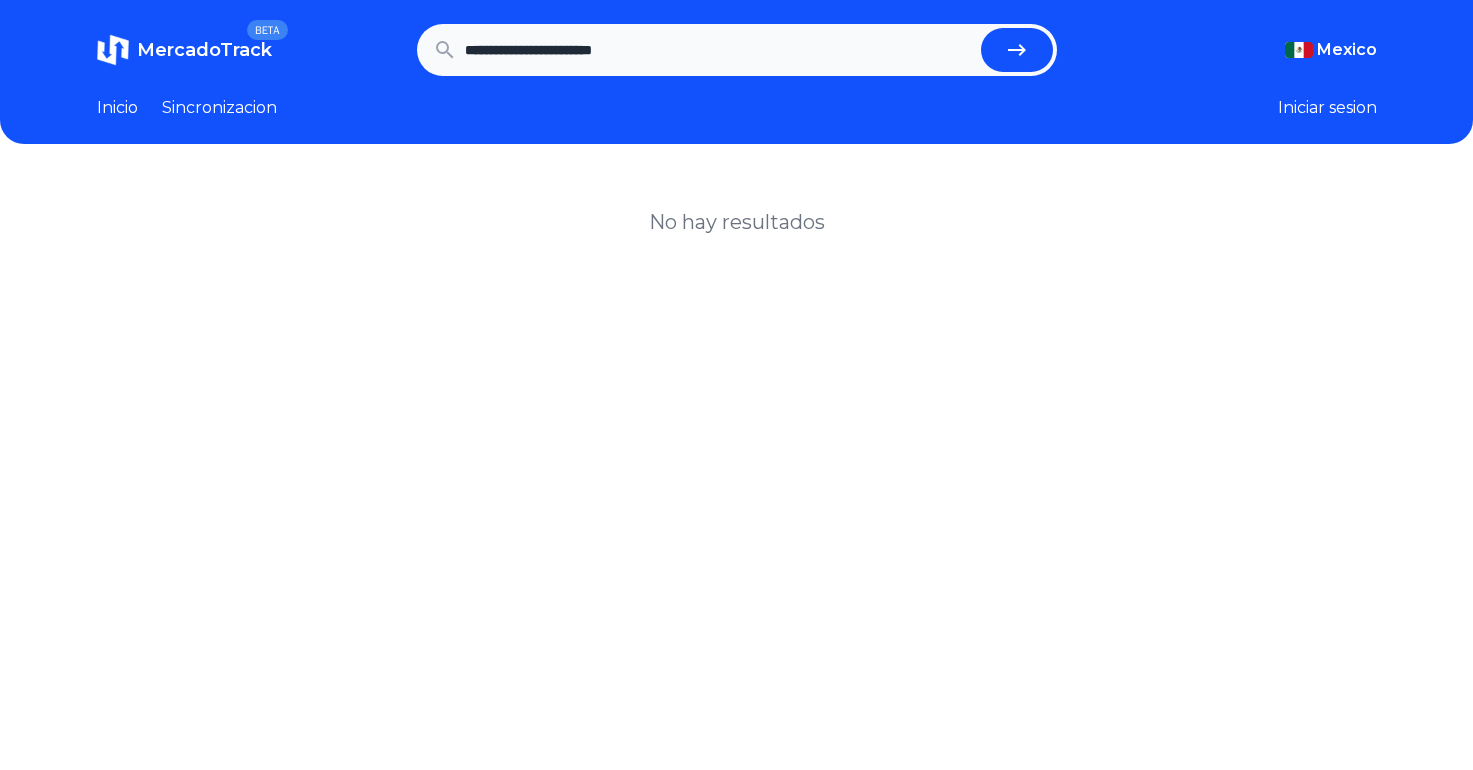 scroll, scrollTop: 0, scrollLeft: 0, axis: both 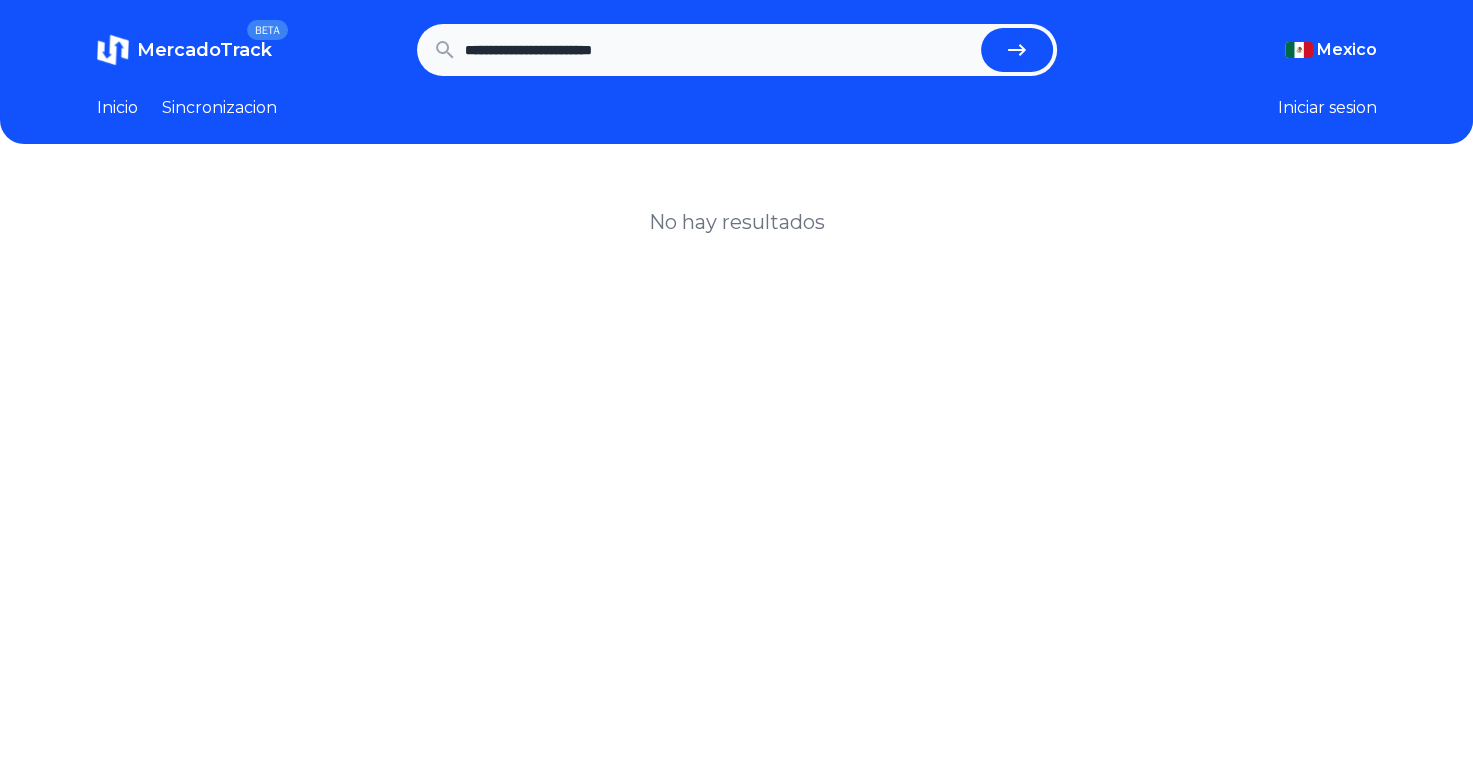 click on "**********" at bounding box center [719, 50] 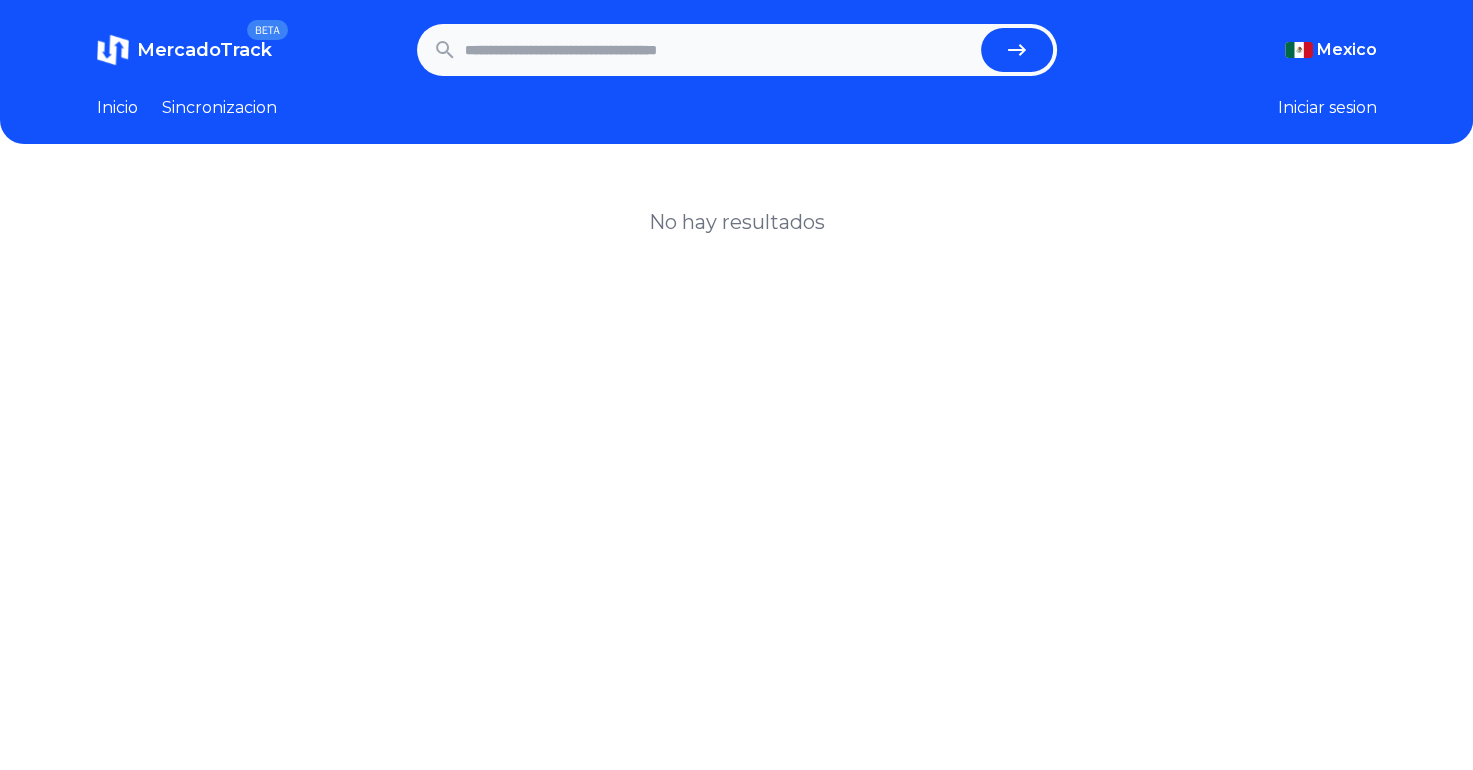 click on "Sincronizacion" at bounding box center (219, 108) 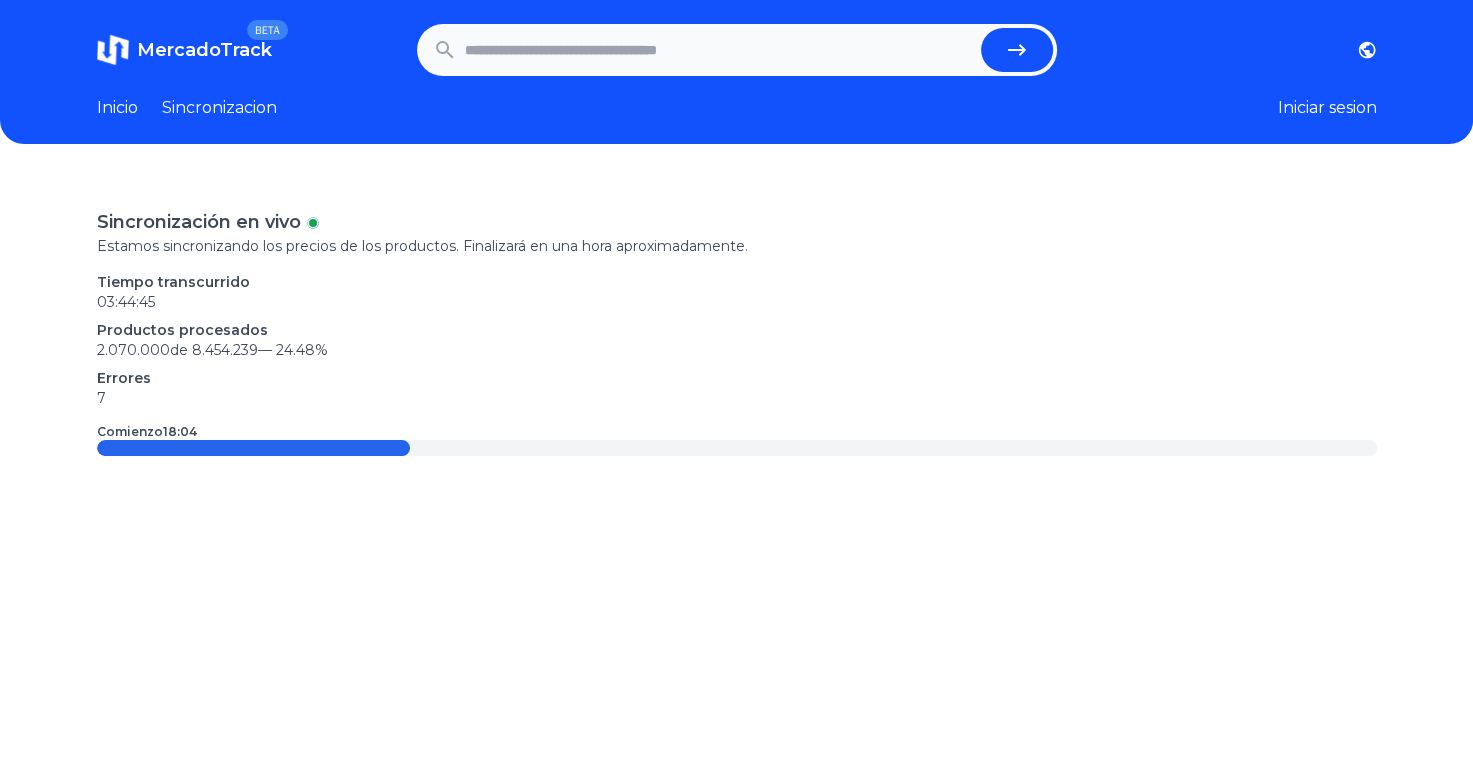click at bounding box center (719, 50) 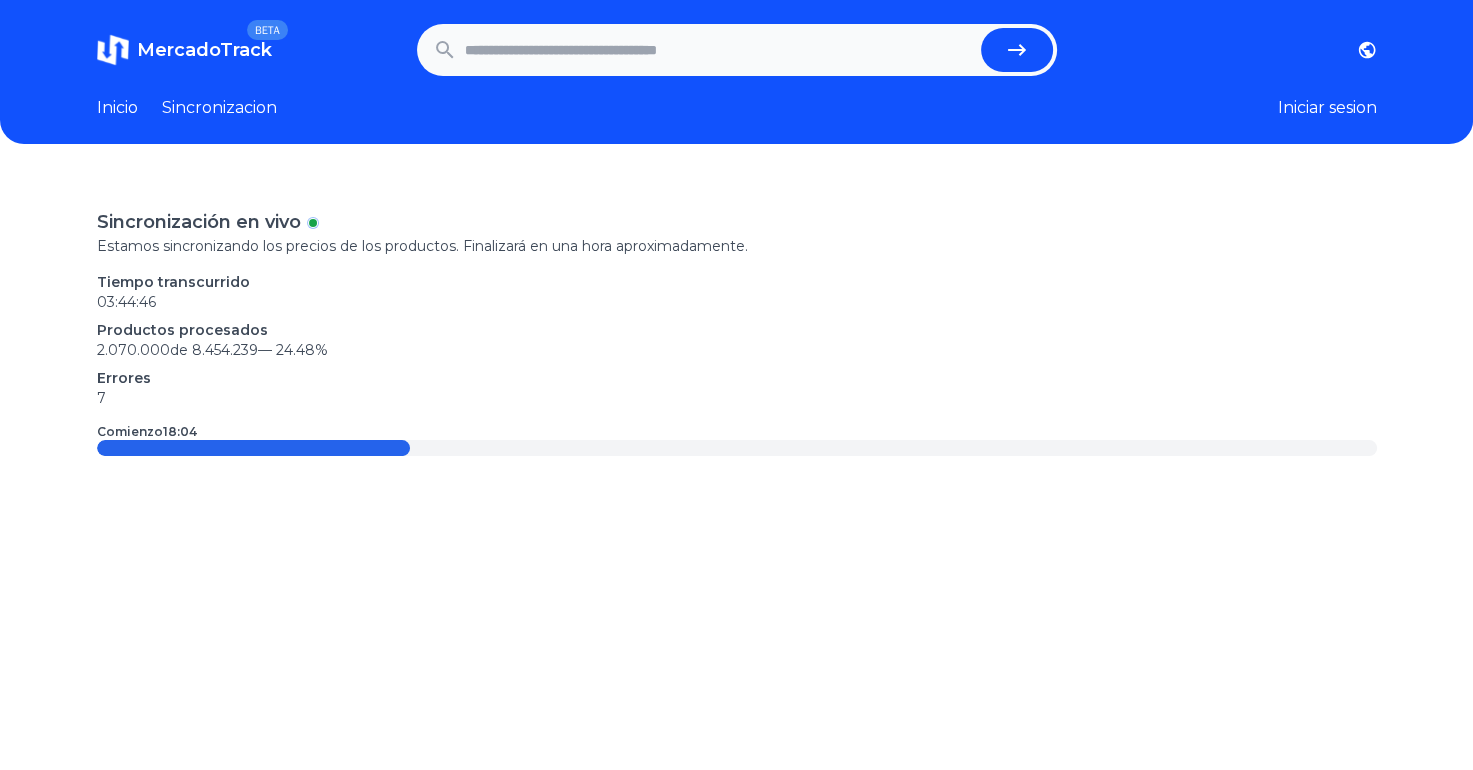 click at bounding box center (719, 50) 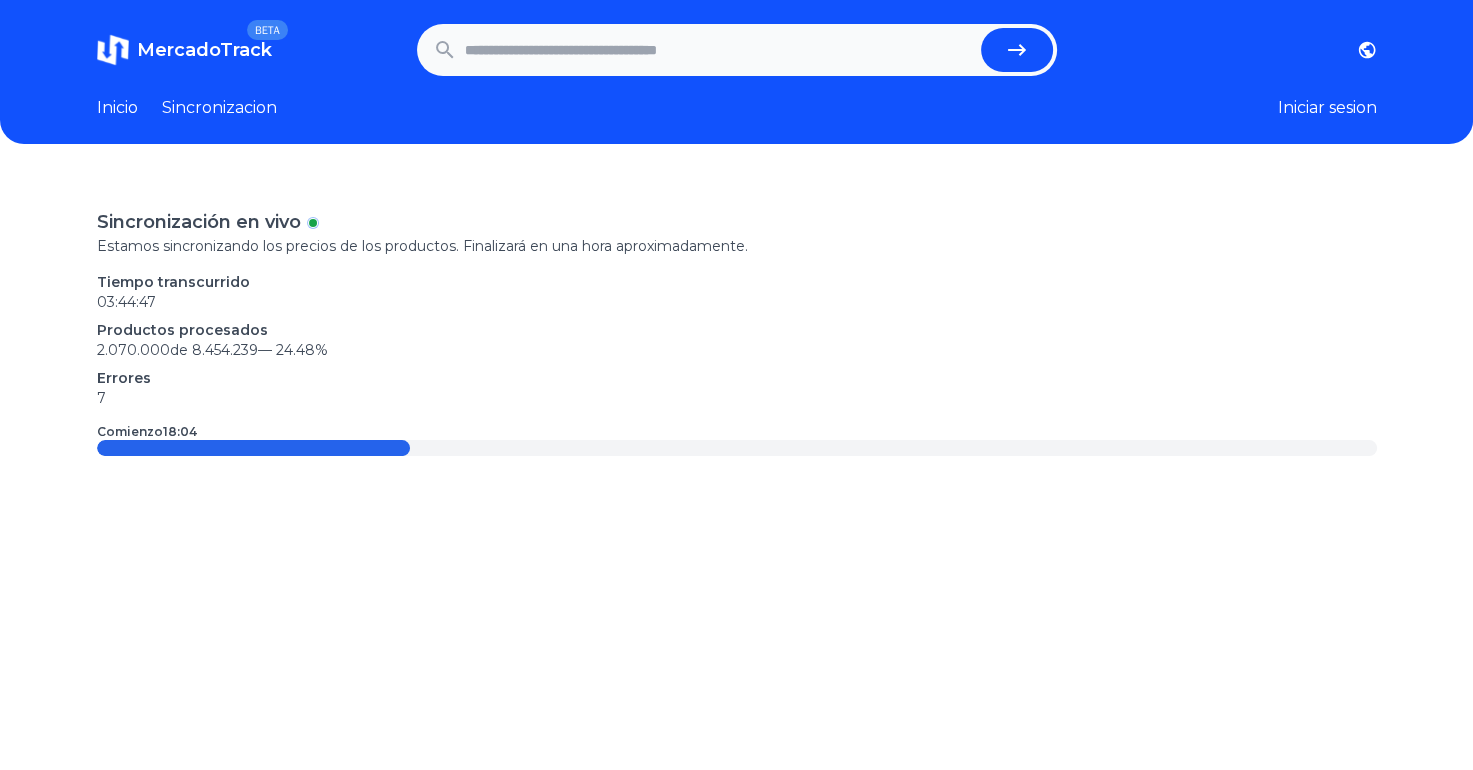 paste on "**********" 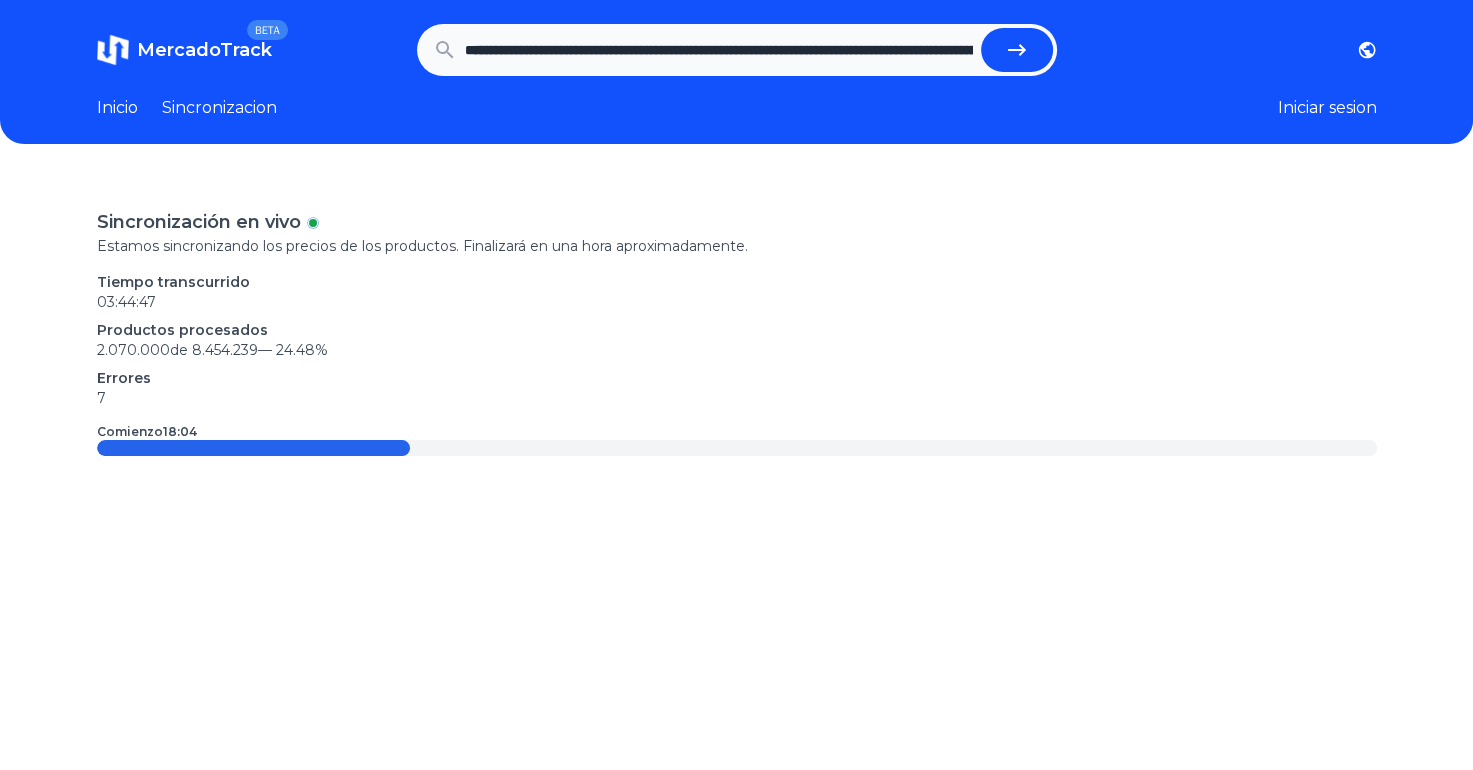 scroll, scrollTop: 0, scrollLeft: 1022, axis: horizontal 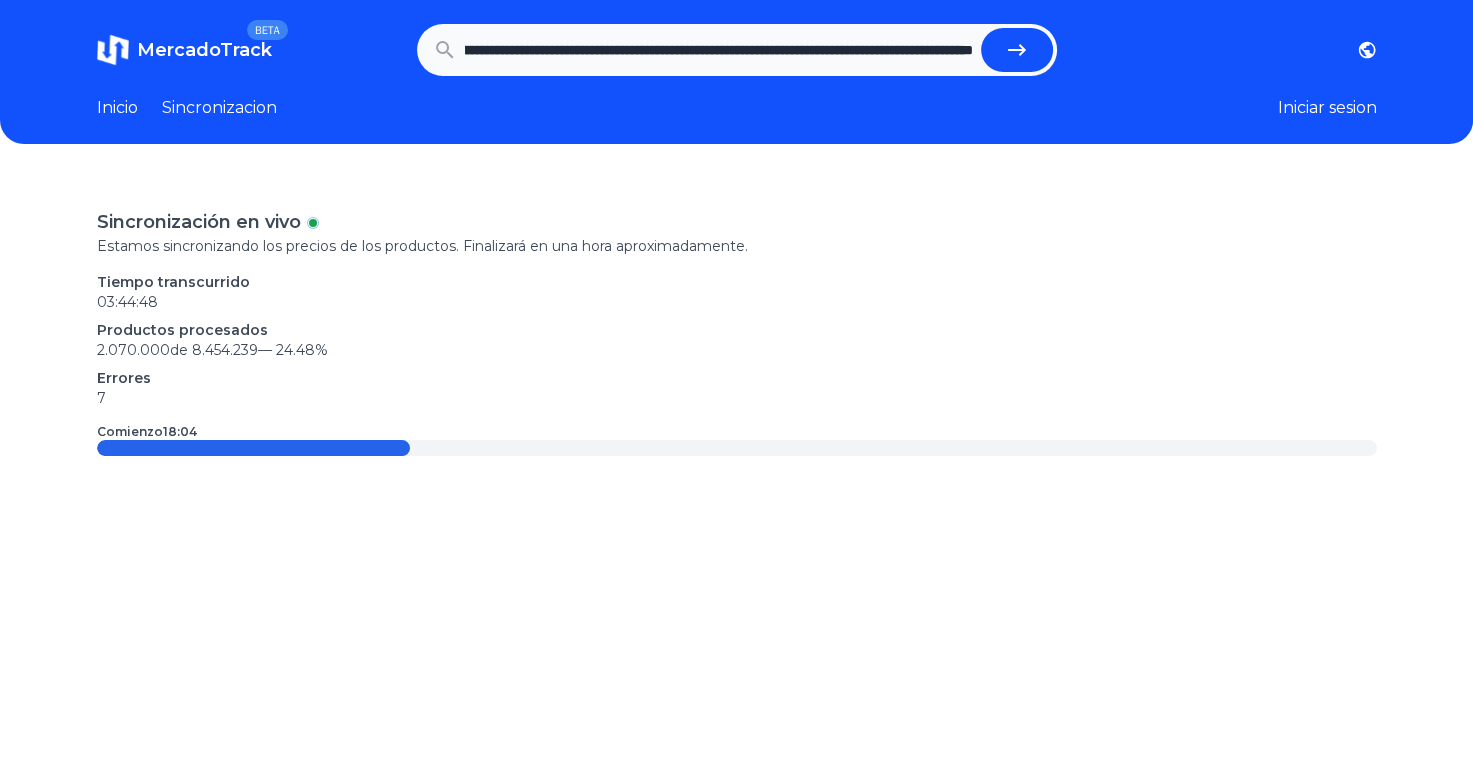 type on "**********" 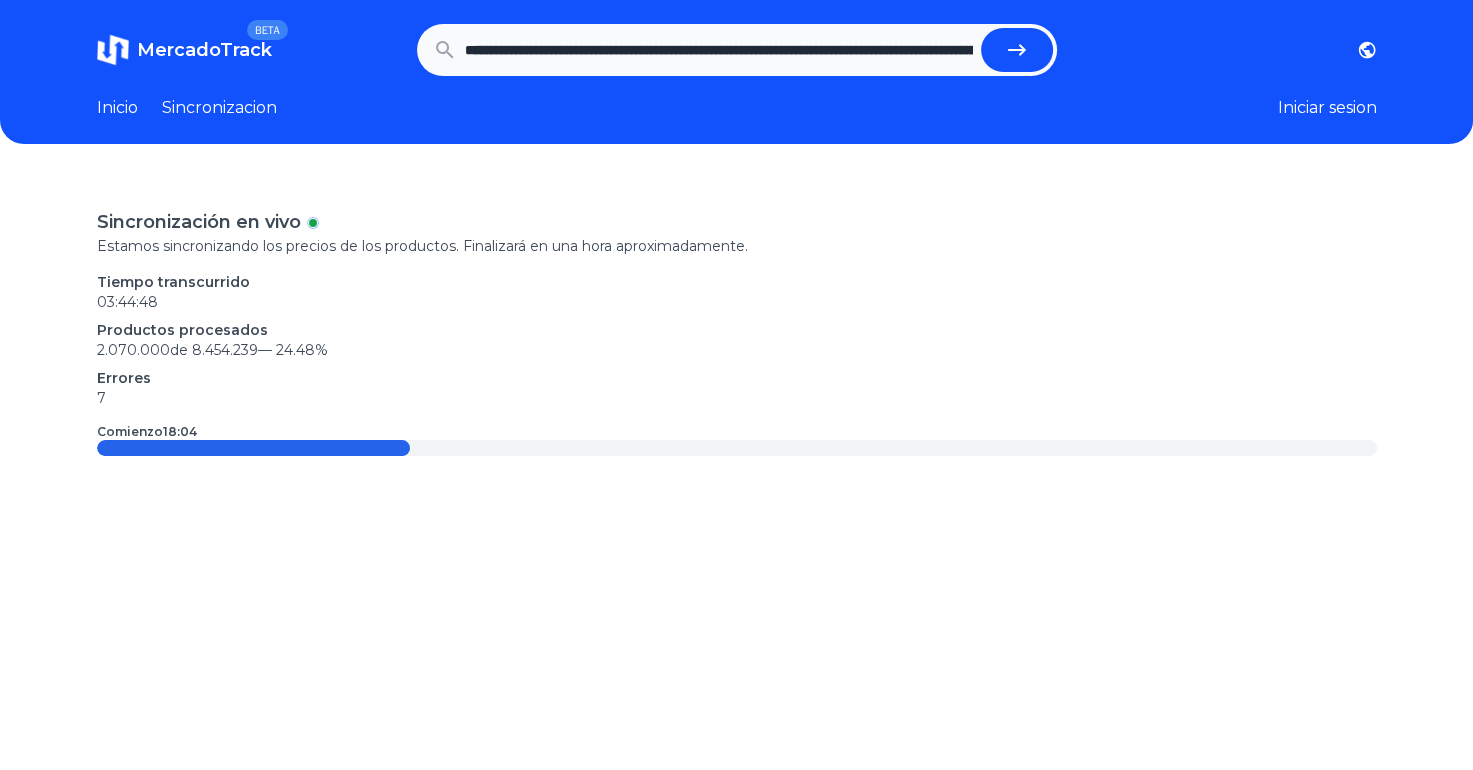 click at bounding box center [1017, 50] 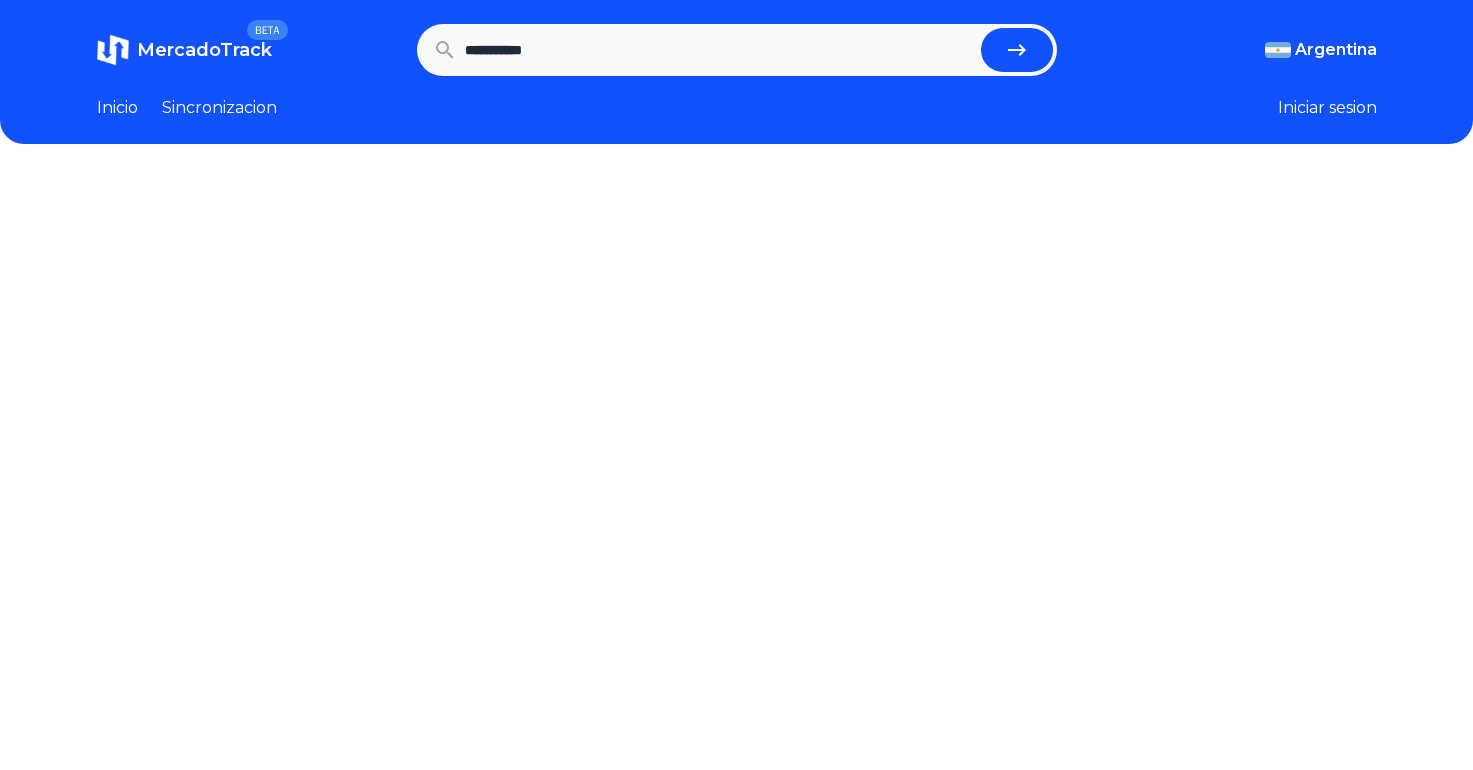 scroll, scrollTop: 0, scrollLeft: 0, axis: both 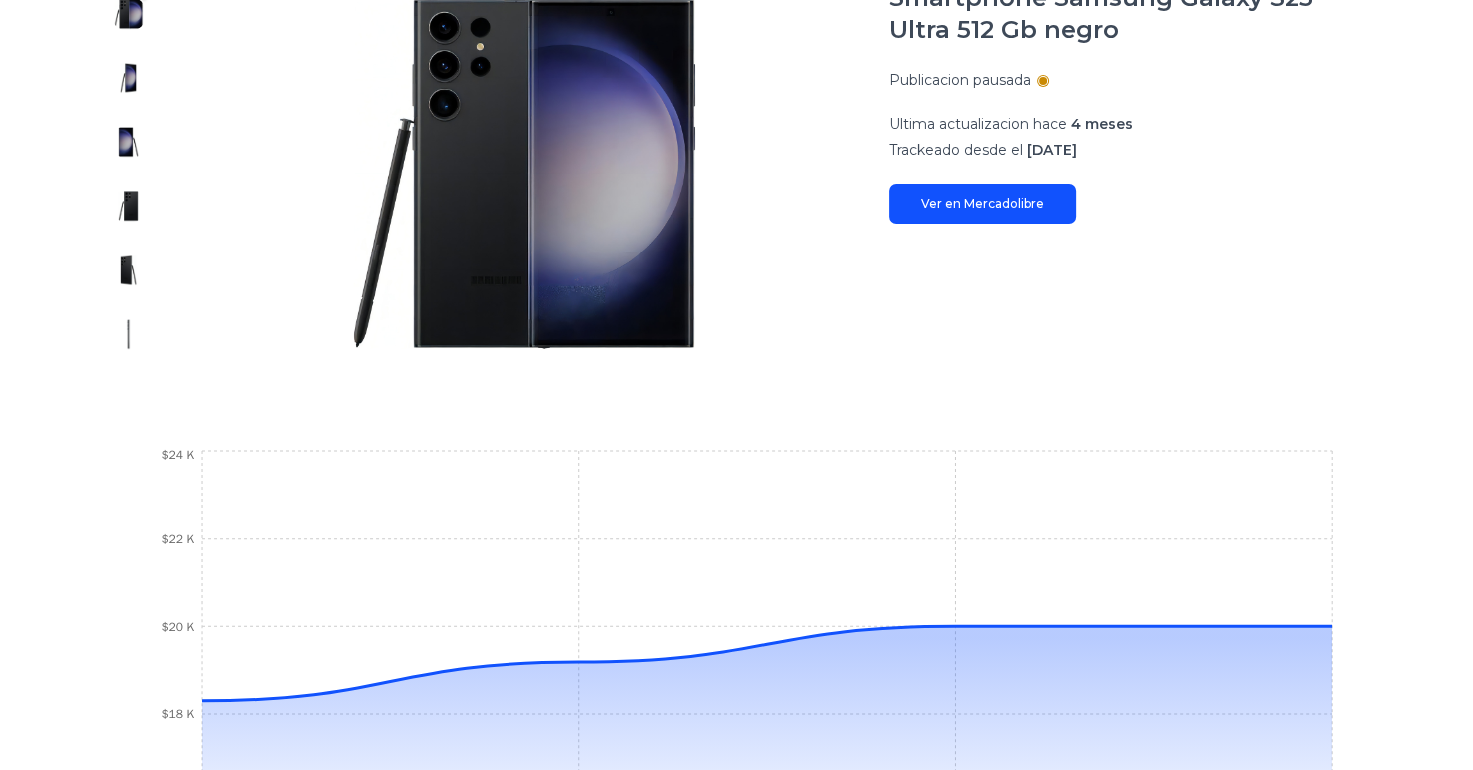 click on "Ver en Mercadolibre" at bounding box center [982, 204] 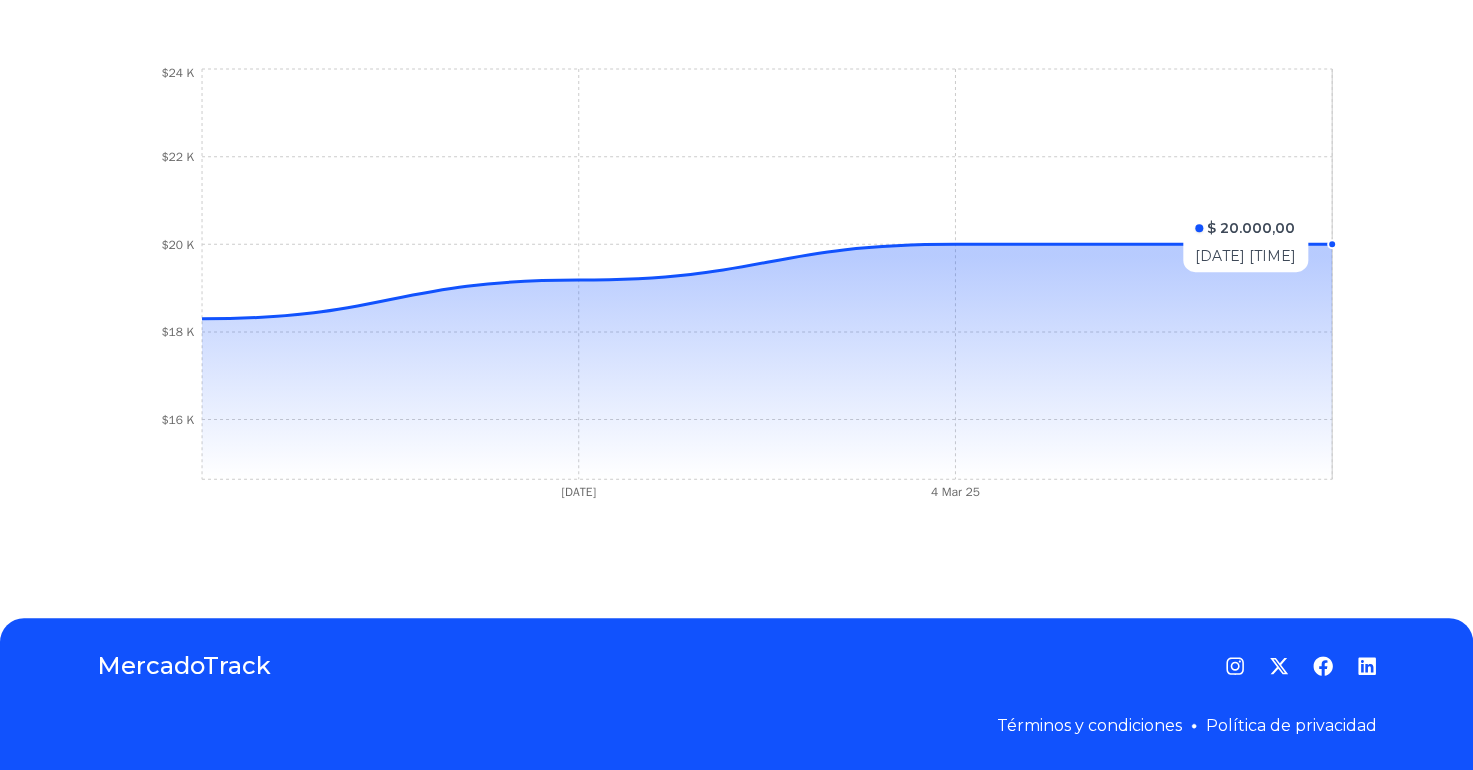 scroll, scrollTop: 0, scrollLeft: 0, axis: both 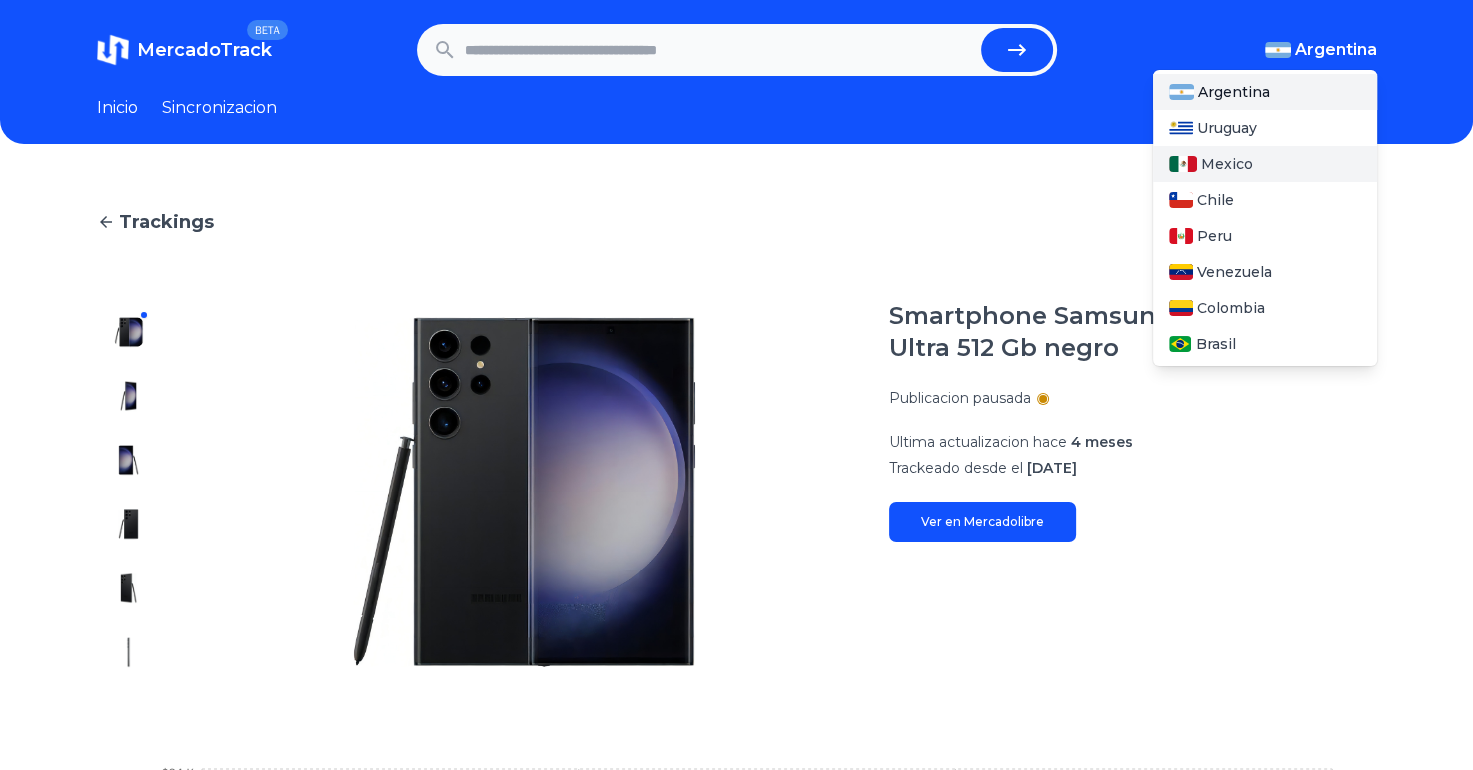 click on "Mexico" at bounding box center (1227, 164) 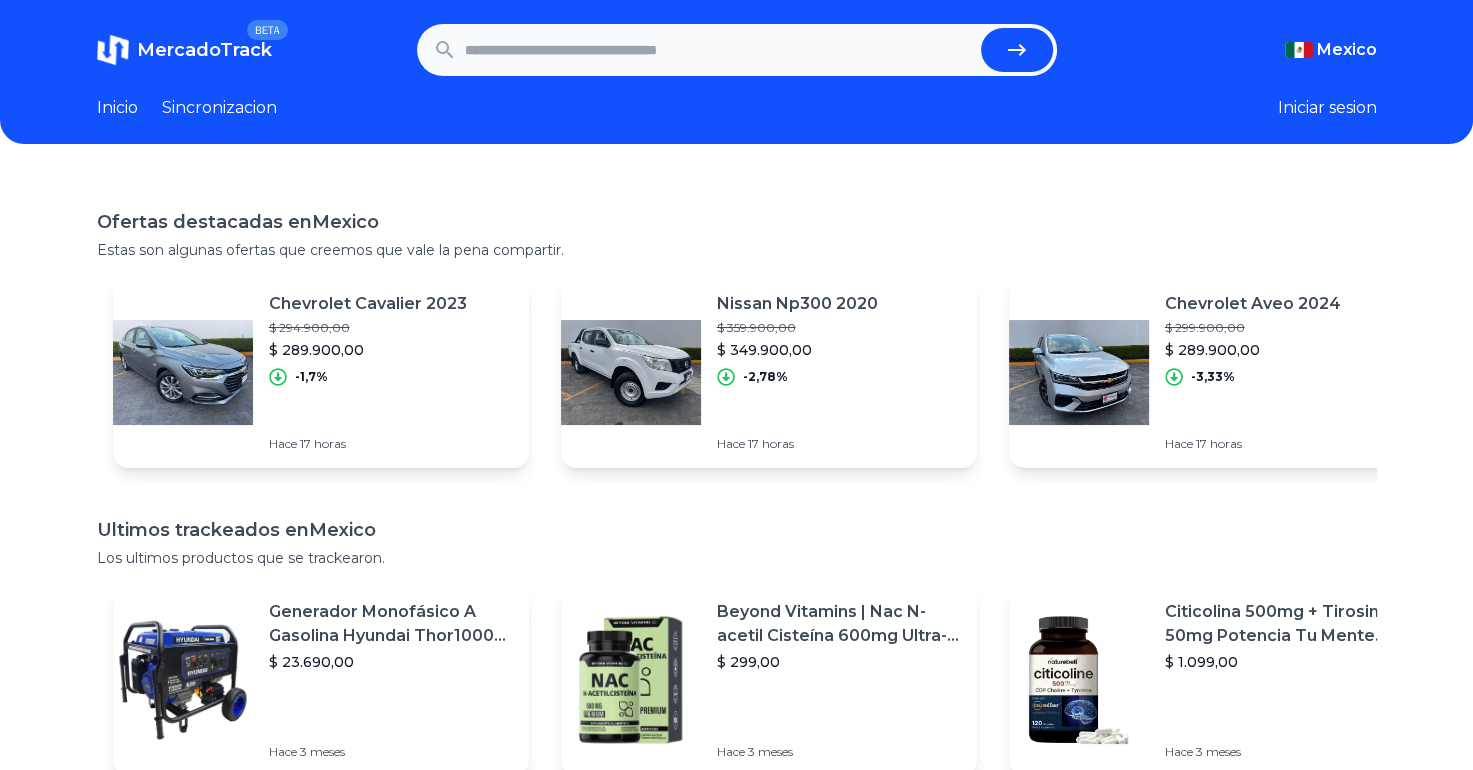 click at bounding box center (719, 50) 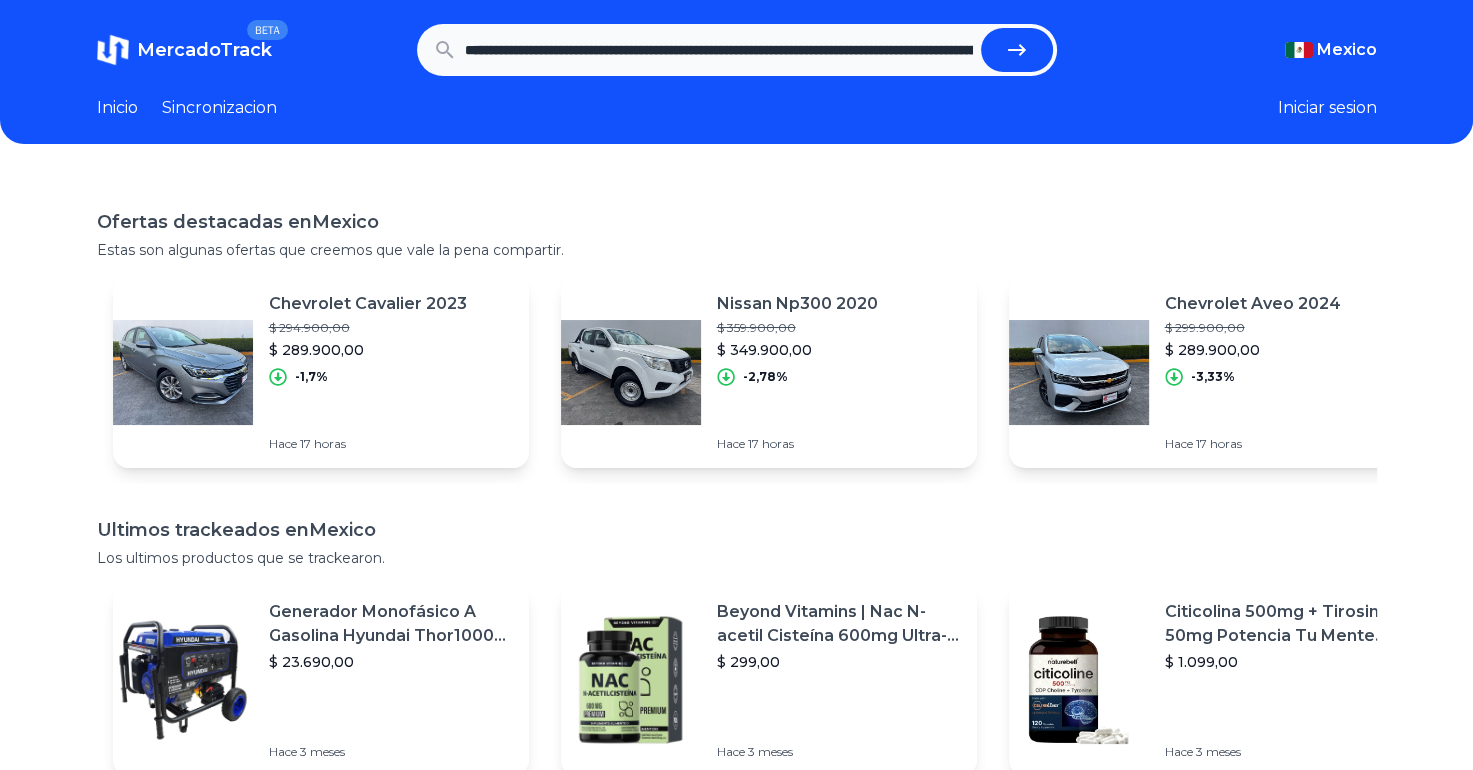 scroll, scrollTop: 0, scrollLeft: 1022, axis: horizontal 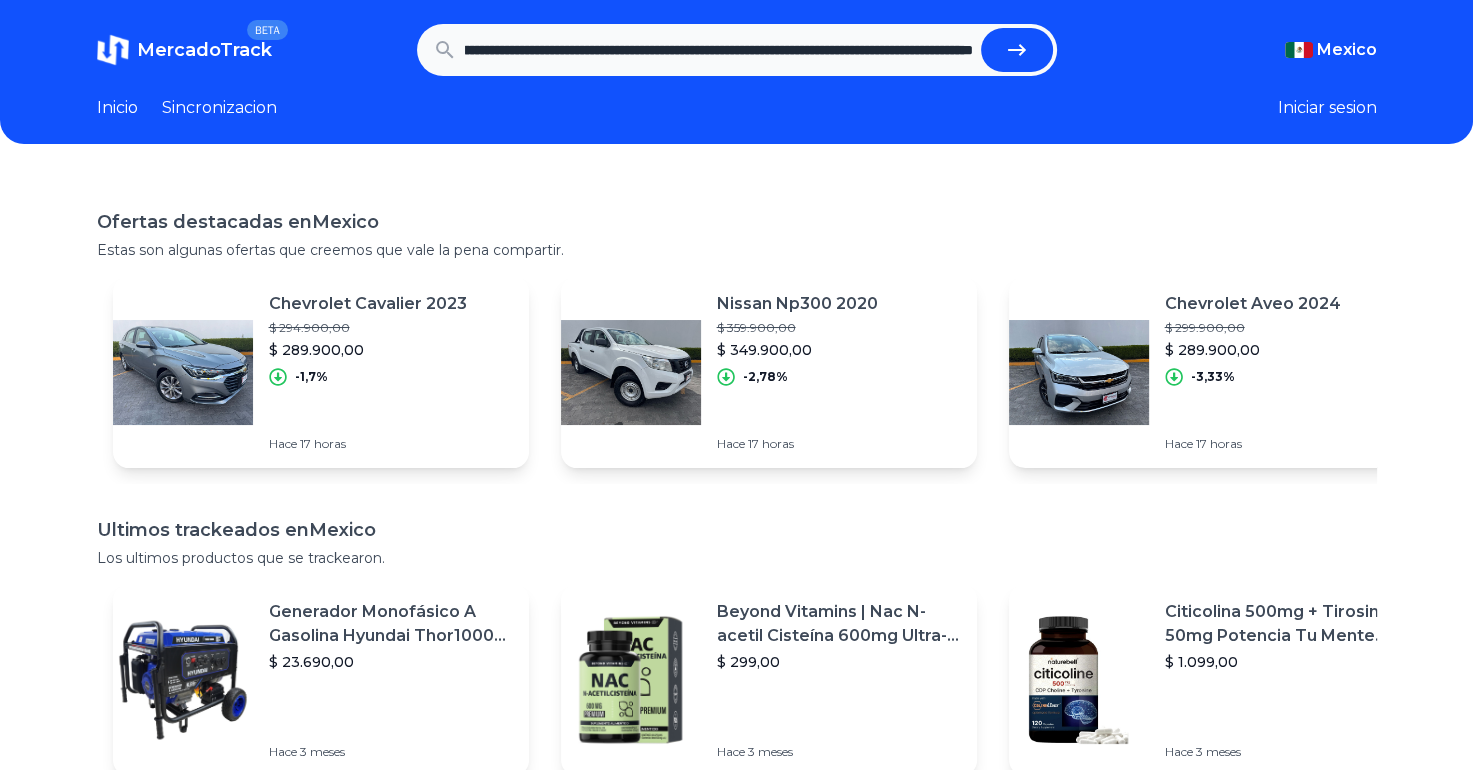 type on "**********" 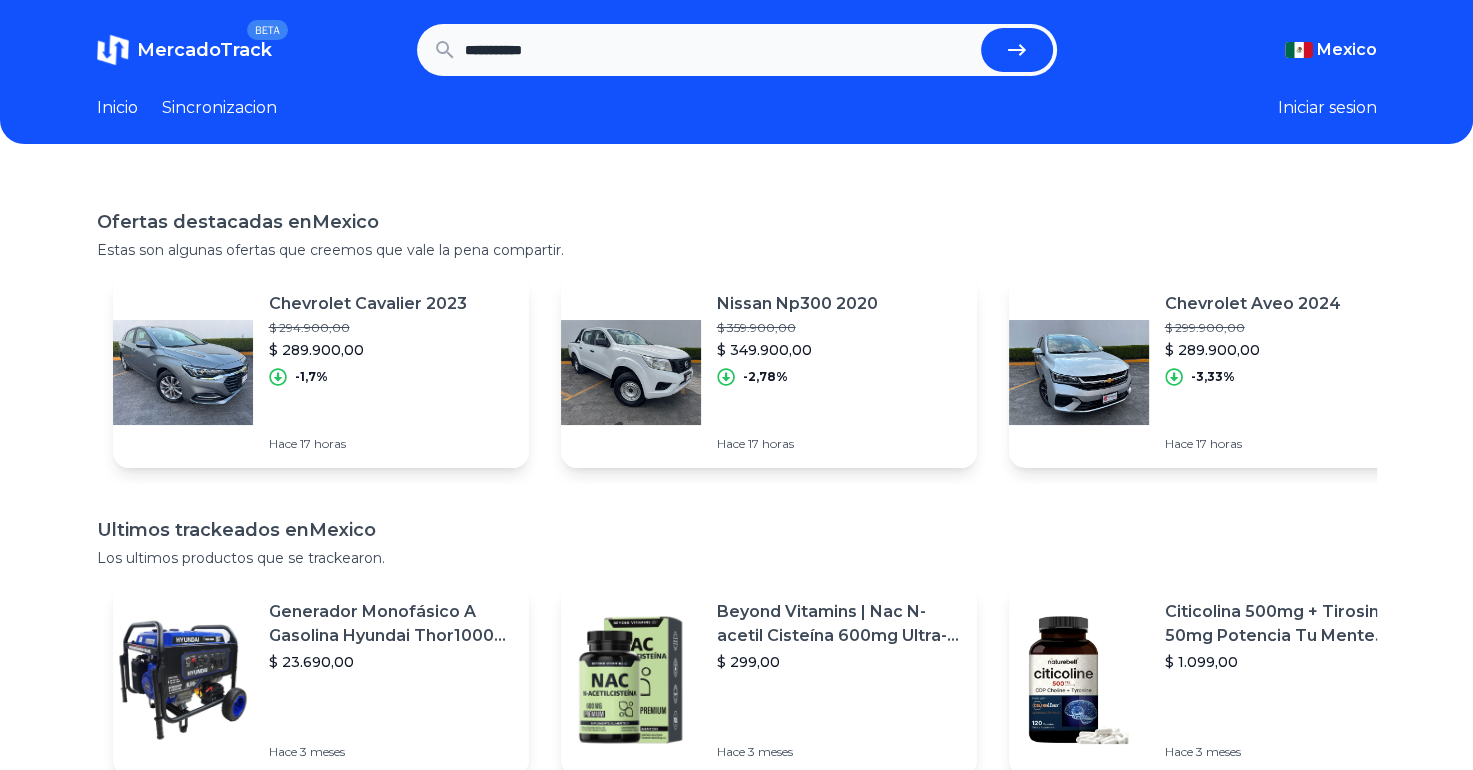scroll, scrollTop: 0, scrollLeft: 0, axis: both 